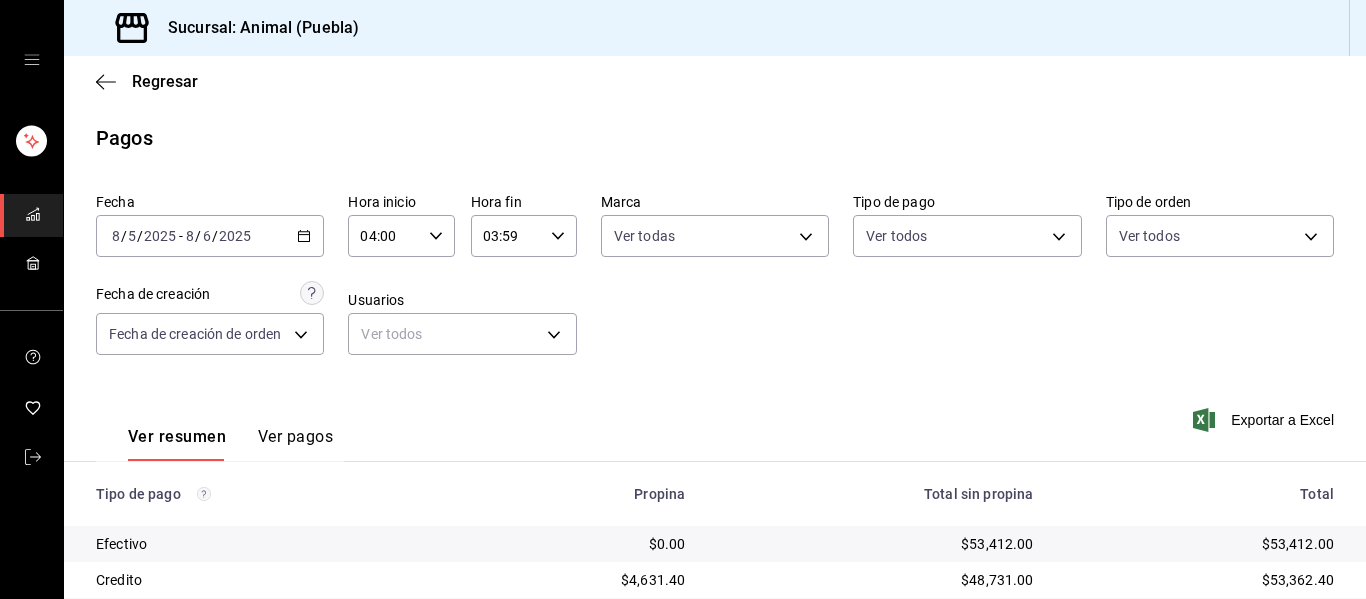 scroll, scrollTop: 0, scrollLeft: 0, axis: both 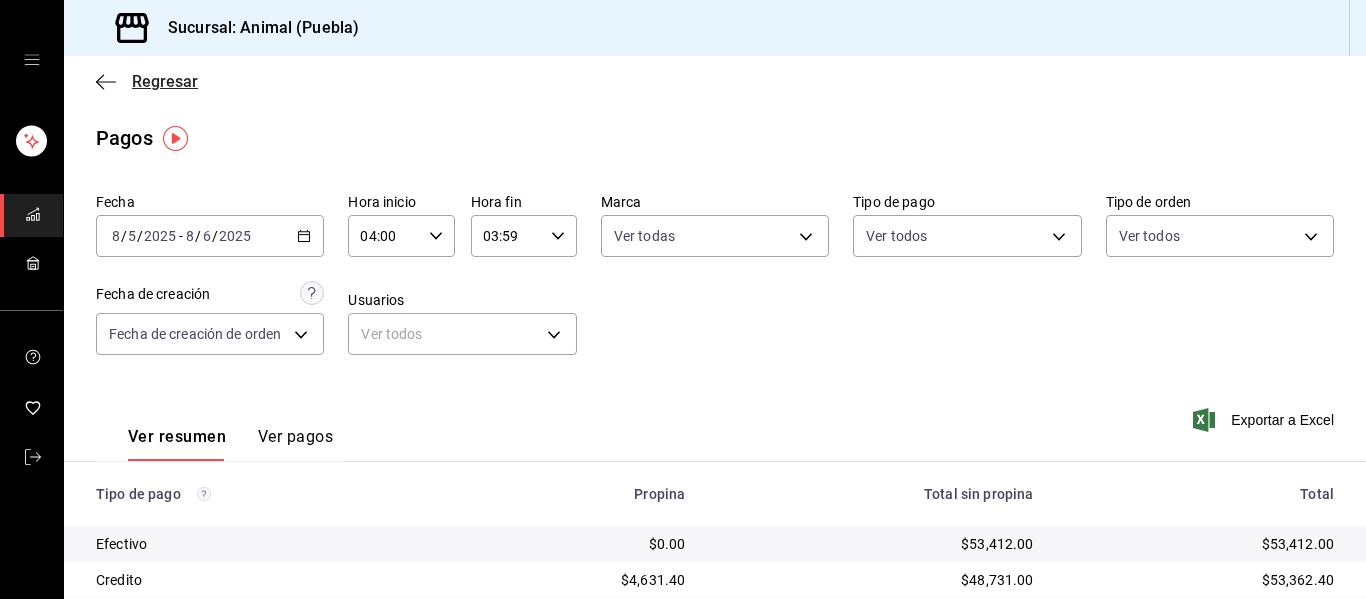 click 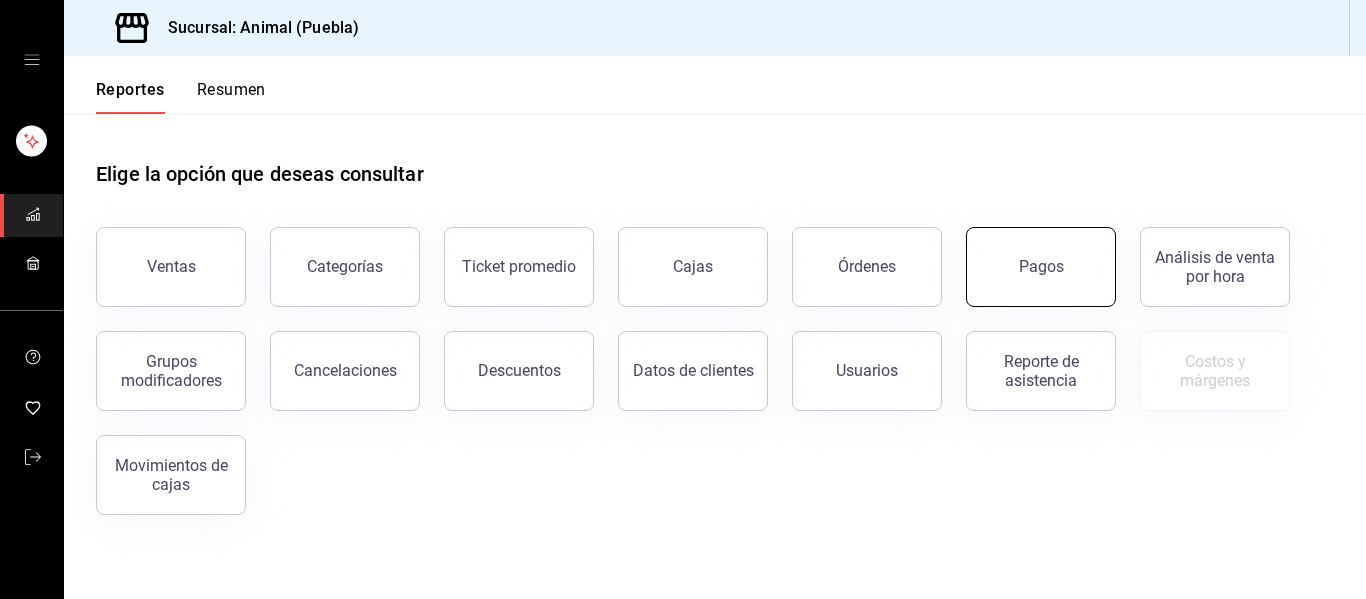 click on "Pagos" at bounding box center [1041, 267] 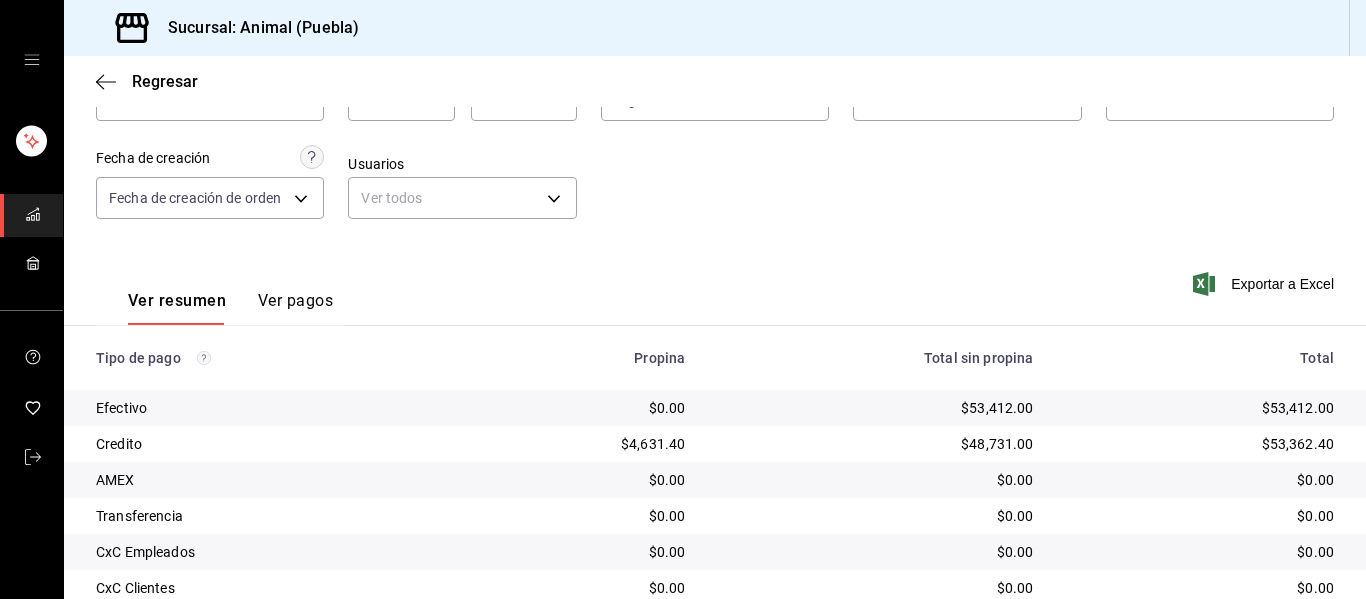 scroll, scrollTop: 84, scrollLeft: 0, axis: vertical 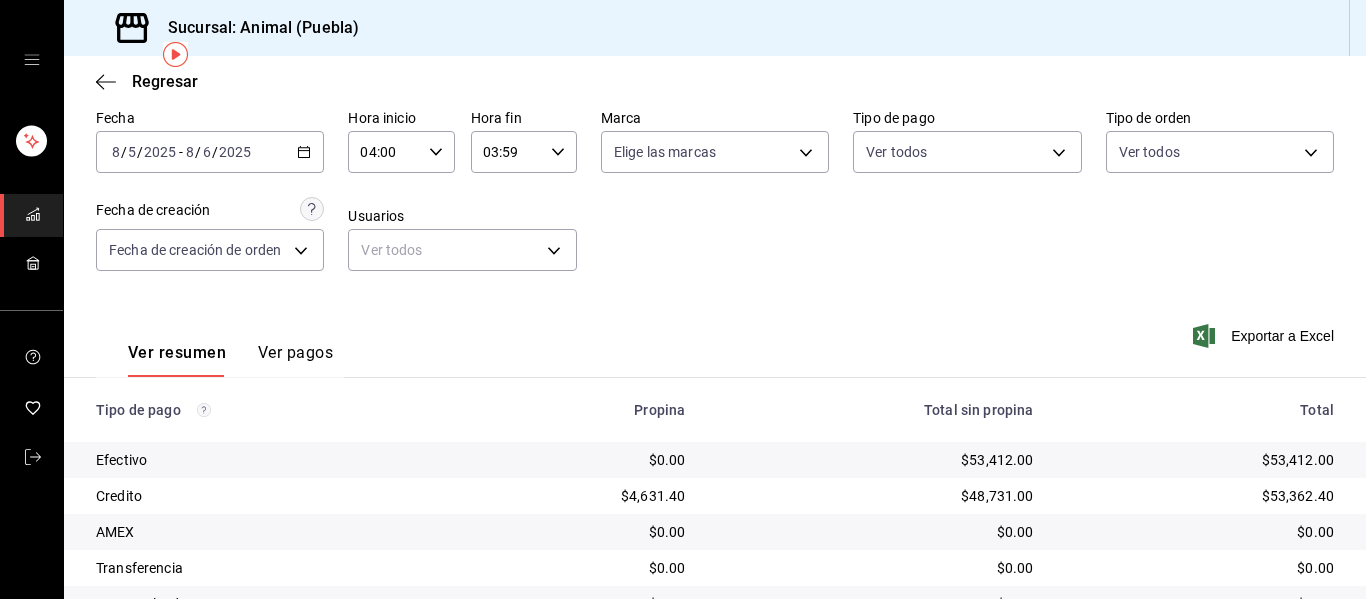click 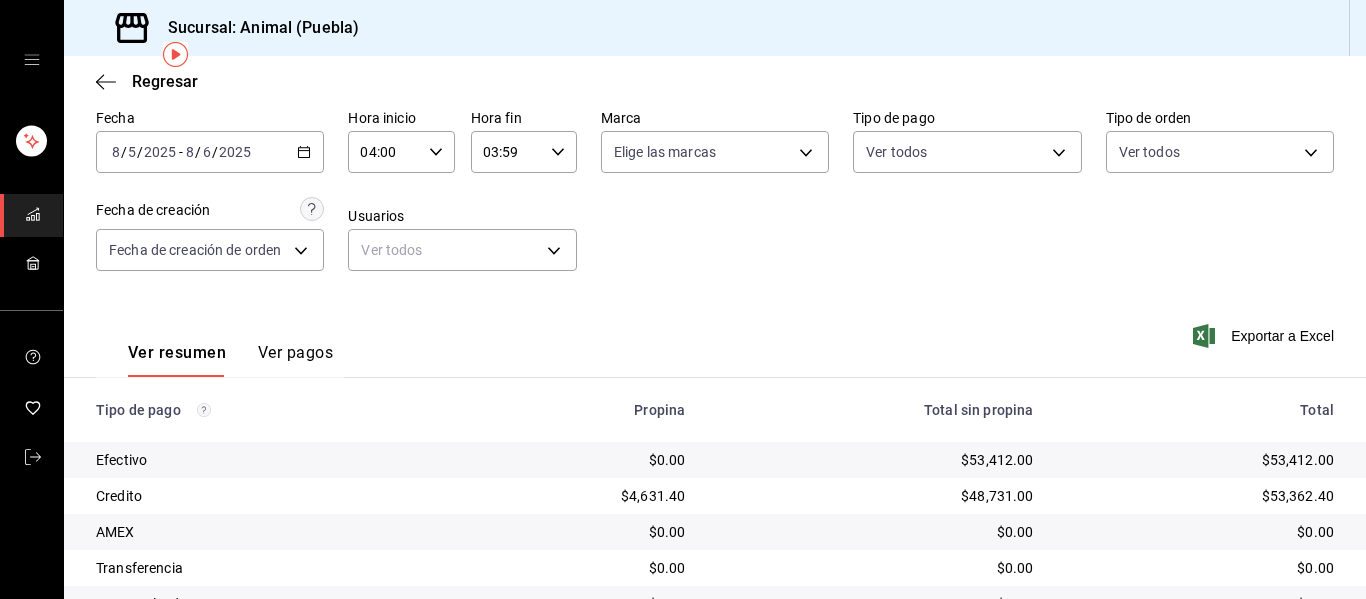 click on "Ver resumen Ver pagos Exportar a Excel" at bounding box center [715, 348] 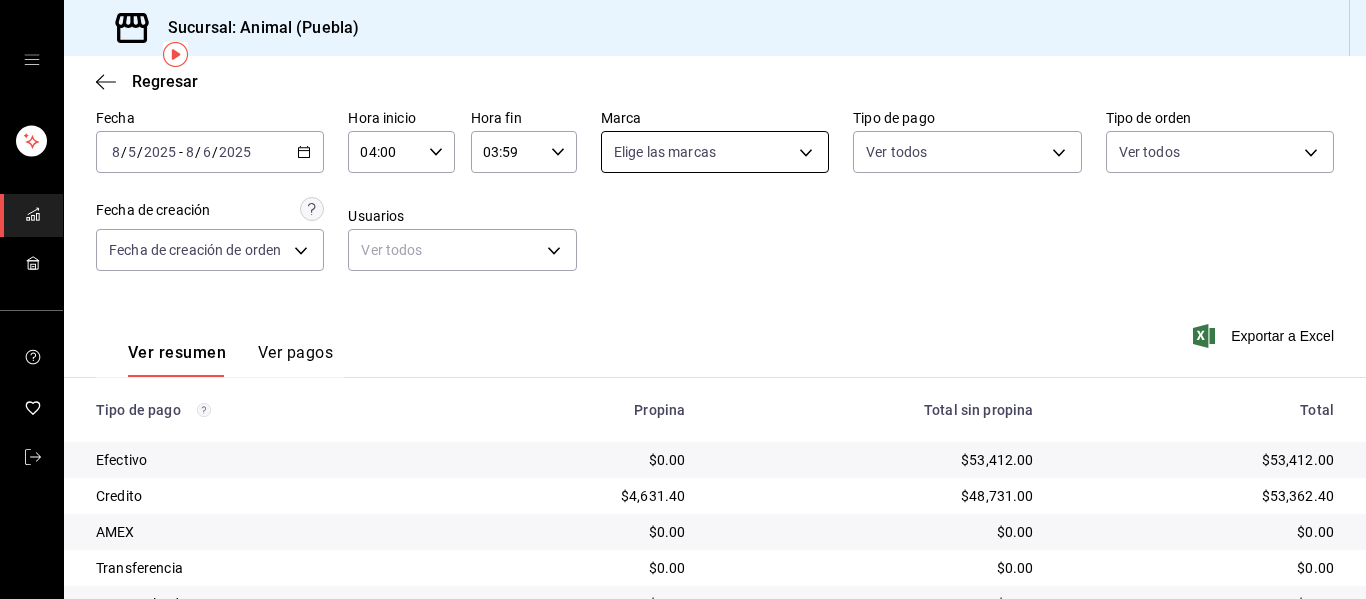 click on "Sucursal: Animal ([CITY]) Regresar Pagos Fecha [DATE] [DATE] - [DATE] [DATE] Hora inicio 04:00 Hora inicio Hora fin 03:59 Hora fin Marca Elige las marcas Tipo de pago Ver todos Tipo de orden Ver todos Fecha de creación   Fecha de creación de orden ORDER Usuarios Ver todos null Ver resumen Ver pagos Exportar a Excel Tipo de pago   Propina Total sin propina Total Efectivo $0.00 $53,412.00 $53,412.00 Credito $4,631.40 $48,731.00 $53,362.40 AMEX $0.00 $0.00 $0.00 Transferencia $0.00 $0.00 $0.00 CxC Empleados $0.00 $0.00 $0.00 CxC Clientes $0.00 $0.00 $0.00 Debito $2,339.85 $32,491.00 $34,830.85 USD $0.00 $0.00 $0.00 Total $6,971.25 $134,634.00 $141,605.25 GANA 1 MES GRATIS EN TU SUSCRIPCIÓN AQUÍ ¿Recuerdas cómo empezó tu restaurante?
Hoy puedes ayudar a un colega a tener el mismo cambio que tú viviste.
Recomienda Parrot directamente desde tu Portal Administrador.
Es fácil y rápido.
🎁 Por cada restaurante que se una, ganas 1 mes gratis. Ver video tutorial Ir a video" at bounding box center (683, 299) 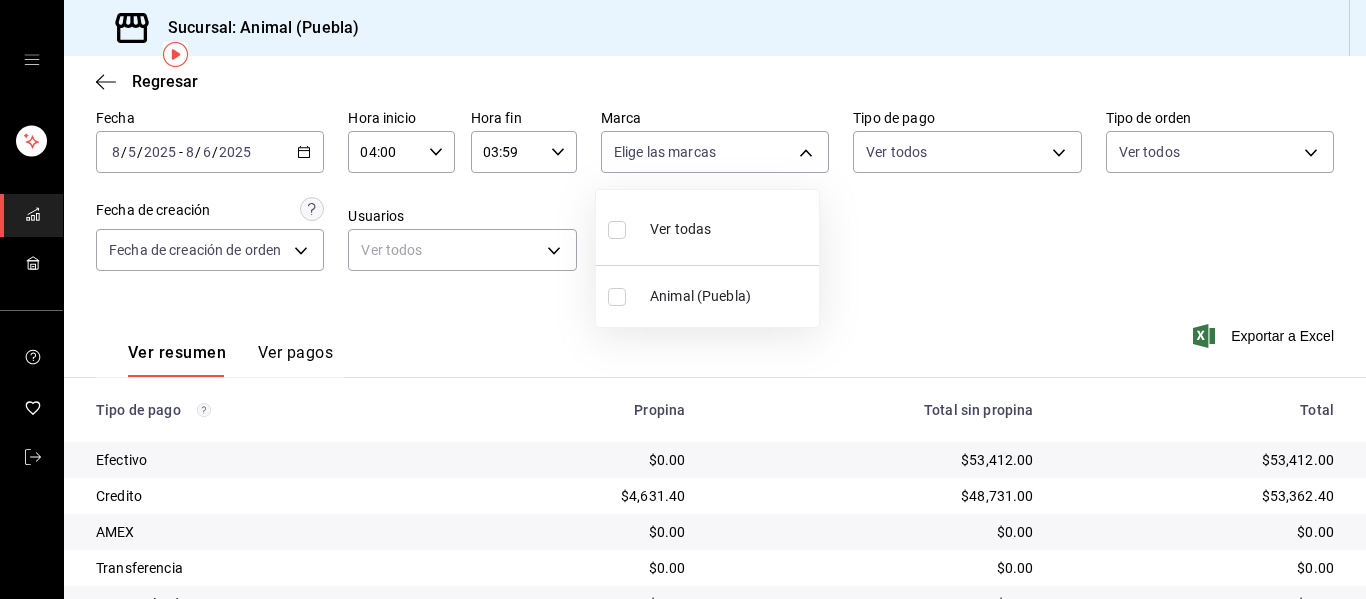 click on "Ver todas" at bounding box center [707, 227] 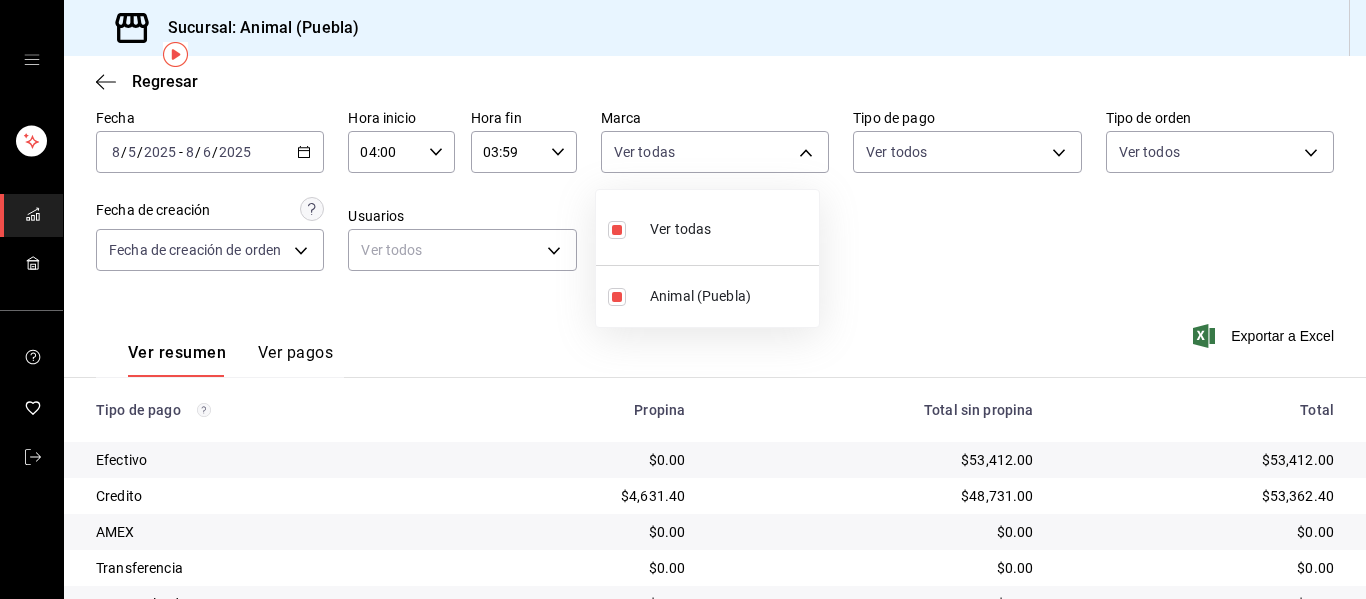 click at bounding box center (683, 299) 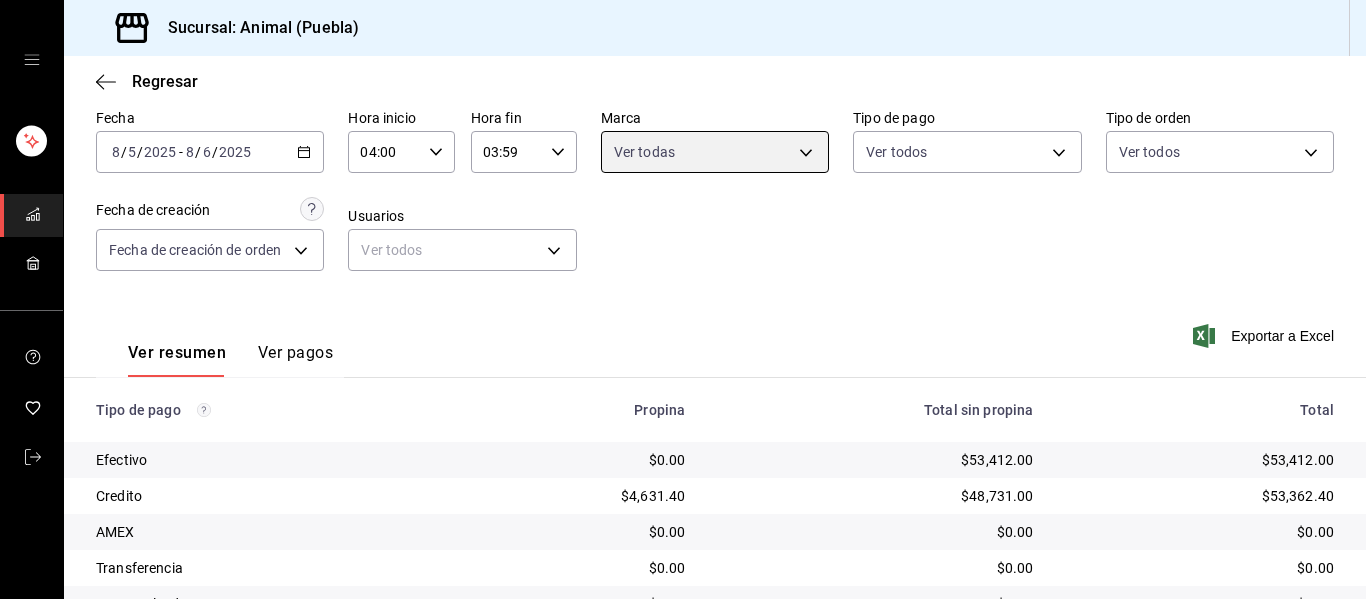 scroll, scrollTop: 284, scrollLeft: 0, axis: vertical 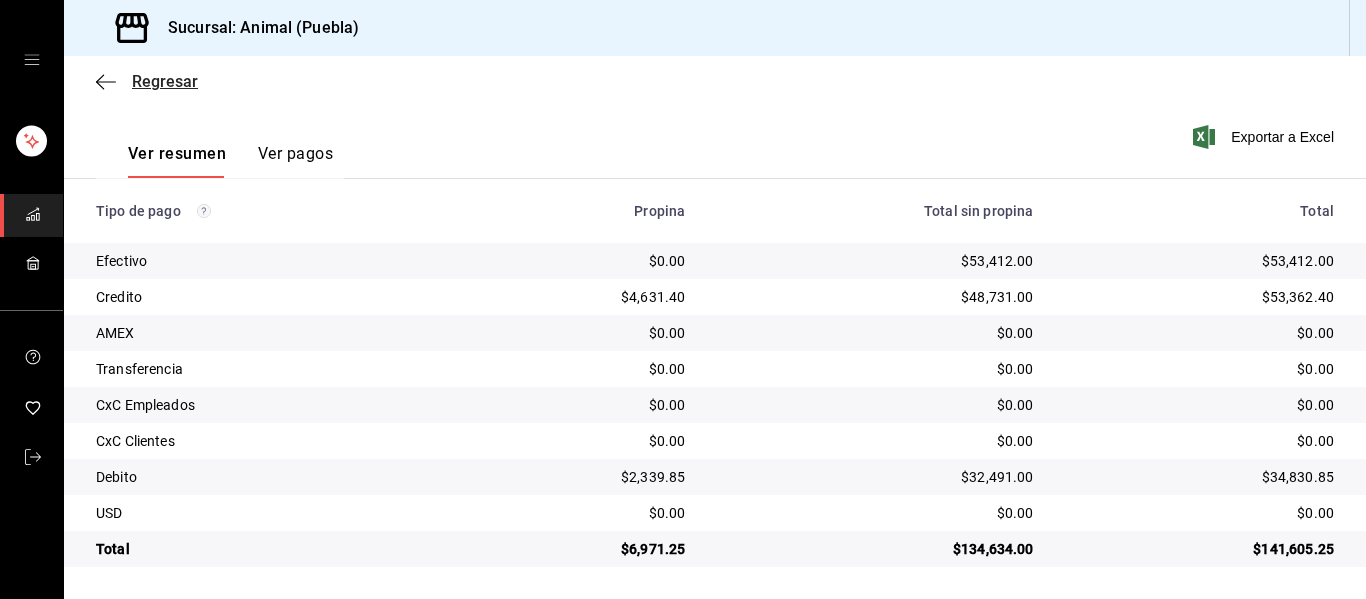 click on "Regresar" at bounding box center (147, 81) 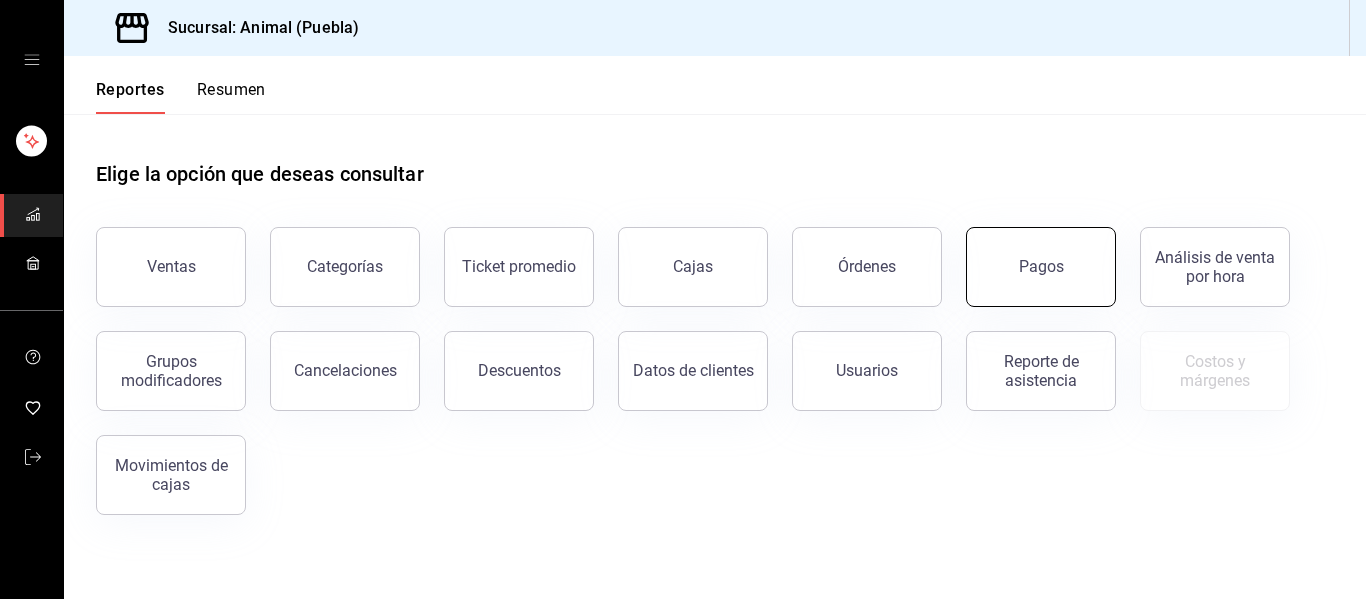 click on "Pagos" at bounding box center [1041, 267] 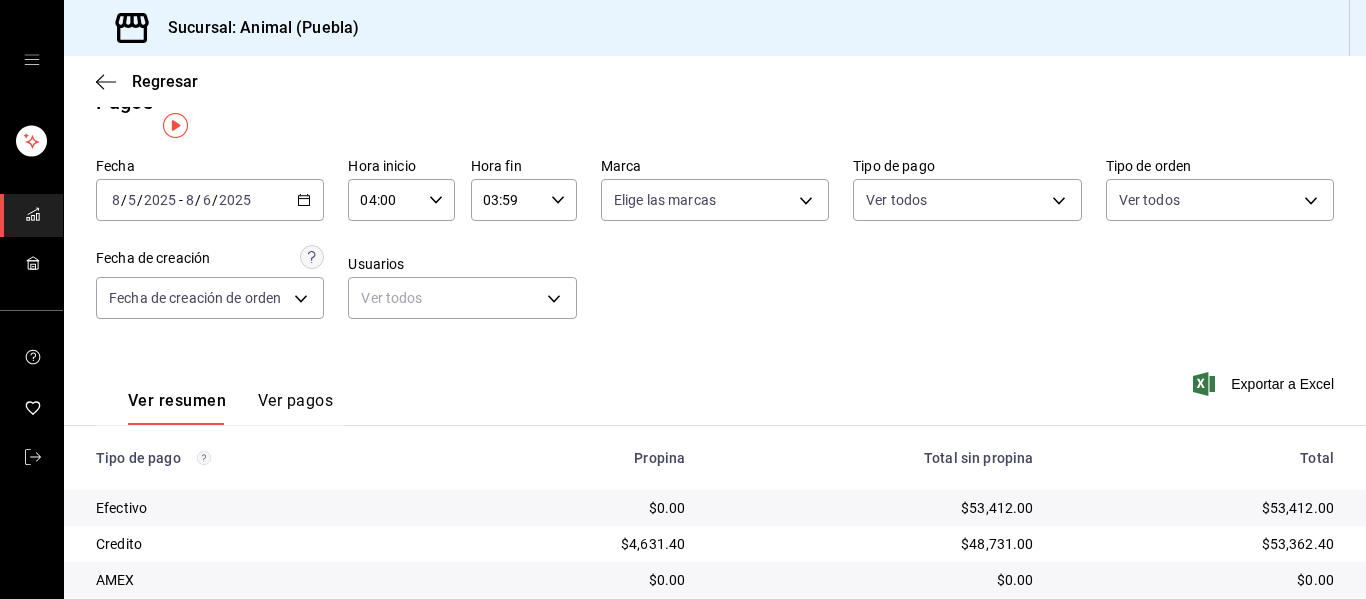 scroll, scrollTop: 0, scrollLeft: 0, axis: both 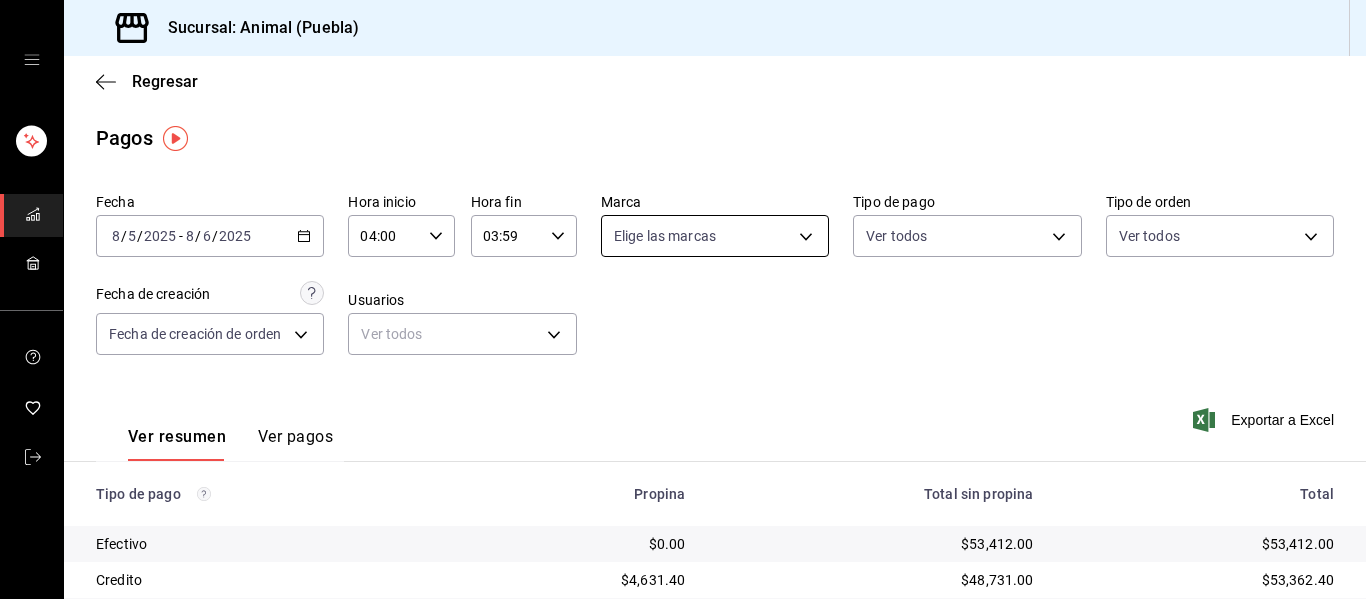 click on "Sucursal: Animal ([CITY]) Regresar Pagos Fecha [DATE] [DATE] - [DATE] [DATE] Hora inicio 04:00 Hora inicio Hora fin 03:59 Hora fin Marca Elige las marcas Tipo de pago Ver todos Tipo de orden Ver todos Fecha de creación   Fecha de creación de orden ORDER Usuarios Ver todos null Ver resumen Ver pagos Exportar a Excel Tipo de pago   Propina Total sin propina Total Efectivo $0.00 $53,412.00 $53,412.00 Credito $4,631.40 $48,731.00 $53,362.40 AMEX $0.00 $0.00 $0.00 Transferencia $0.00 $0.00 $0.00 CxC Empleados $0.00 $0.00 $0.00 CxC Clientes $0.00 $0.00 $0.00 Debito $2,339.85 $32,491.00 $34,830.85 USD $0.00 $0.00 $0.00 Total $6,971.25 $134,634.00 $141,605.25 GANA 1 MES GRATIS EN TU SUSCRIPCIÓN AQUÍ ¿Recuerdas cómo empezó tu restaurante?
Hoy puedes ayudar a un colega a tener el mismo cambio que tú viviste.
Recomienda Parrot directamente desde tu Portal Administrador.
Es fácil y rápido.
🎁 Por cada restaurante que se una, ganas 1 mes gratis. Ver video tutorial Ir a video" at bounding box center [683, 299] 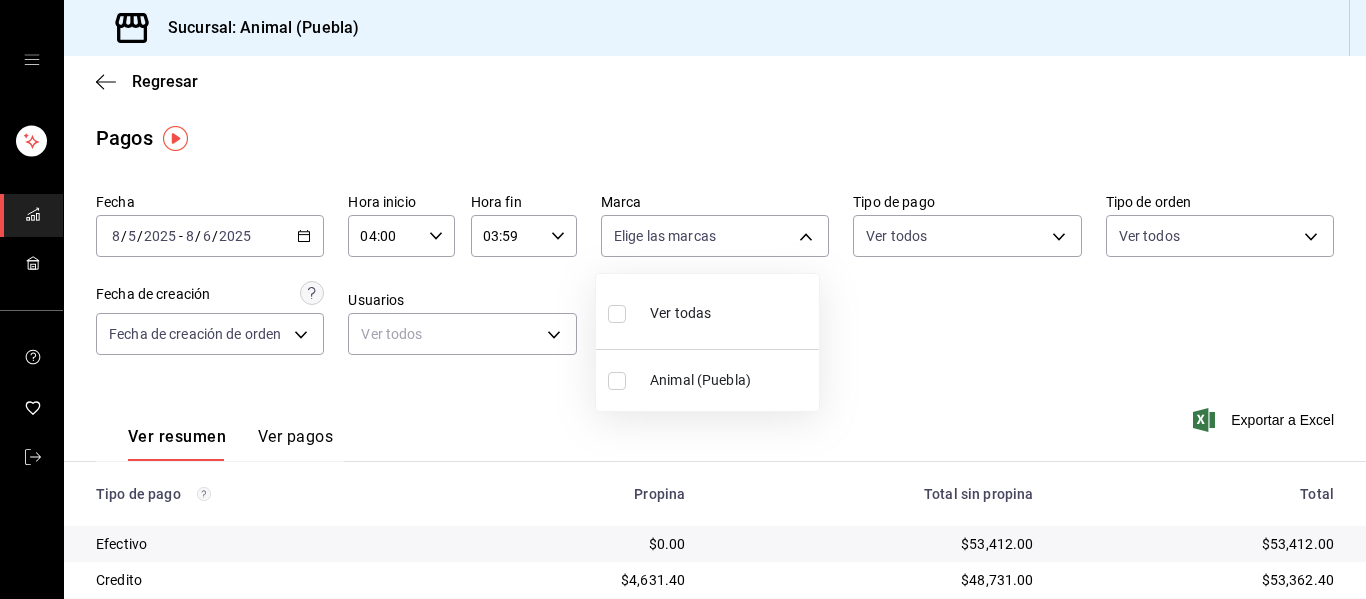 click on "Ver todas" at bounding box center (707, 311) 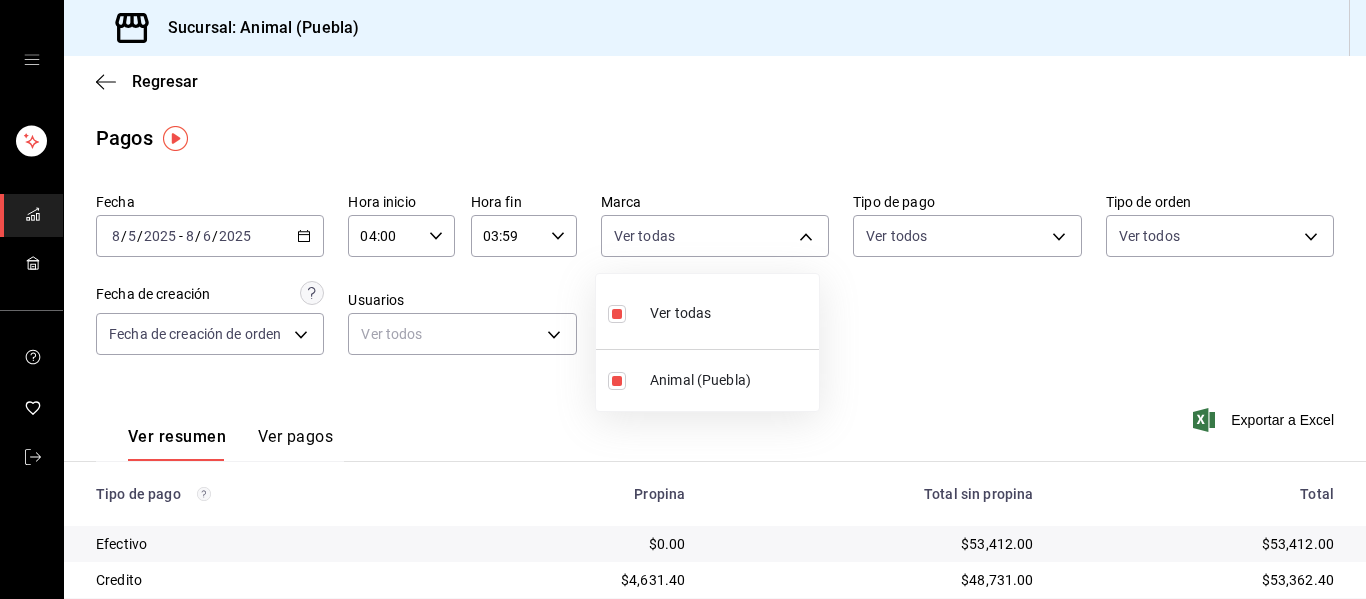 click at bounding box center (683, 299) 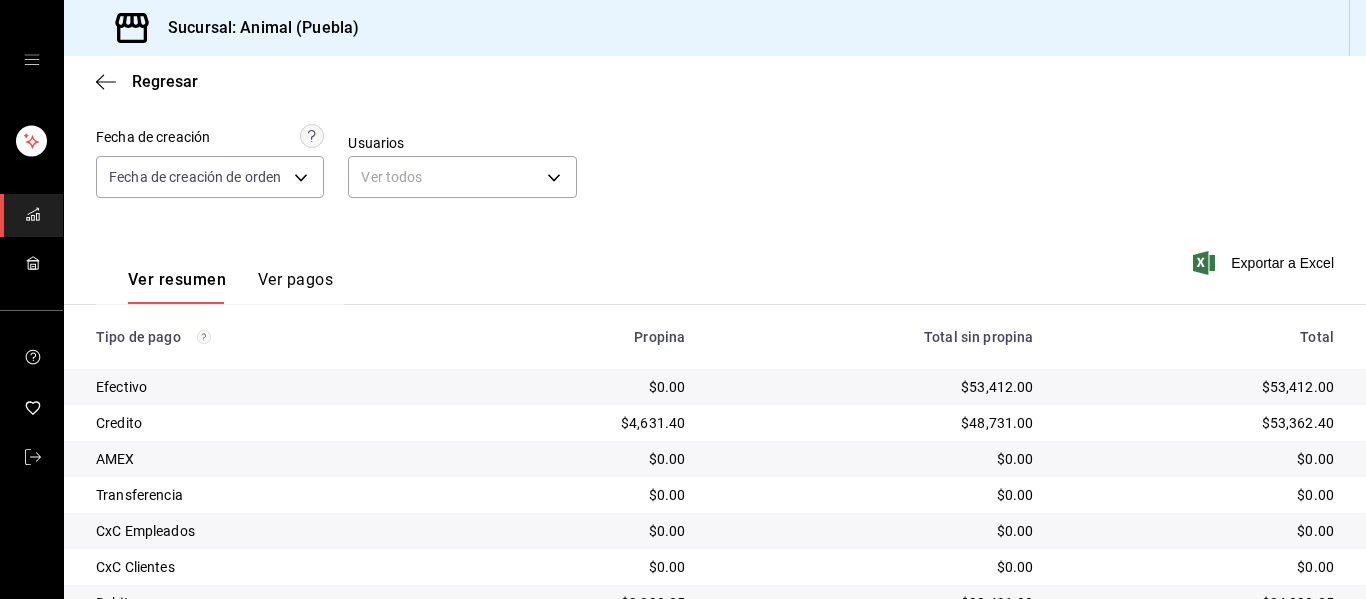 scroll, scrollTop: 284, scrollLeft: 0, axis: vertical 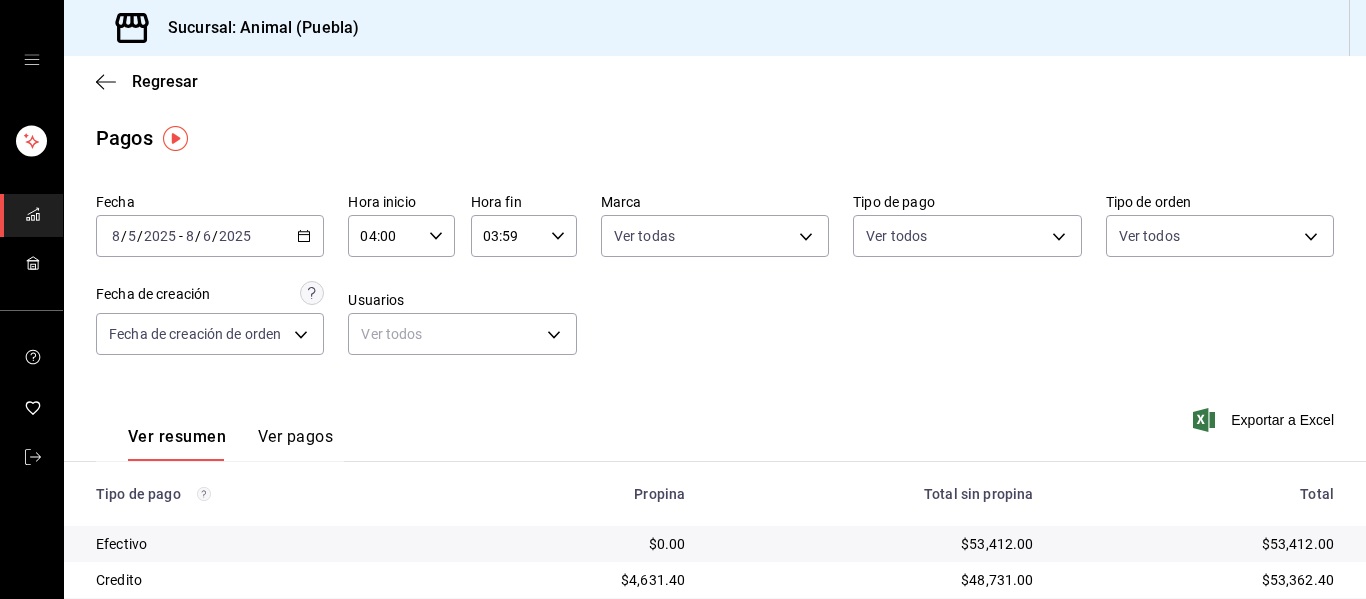 click 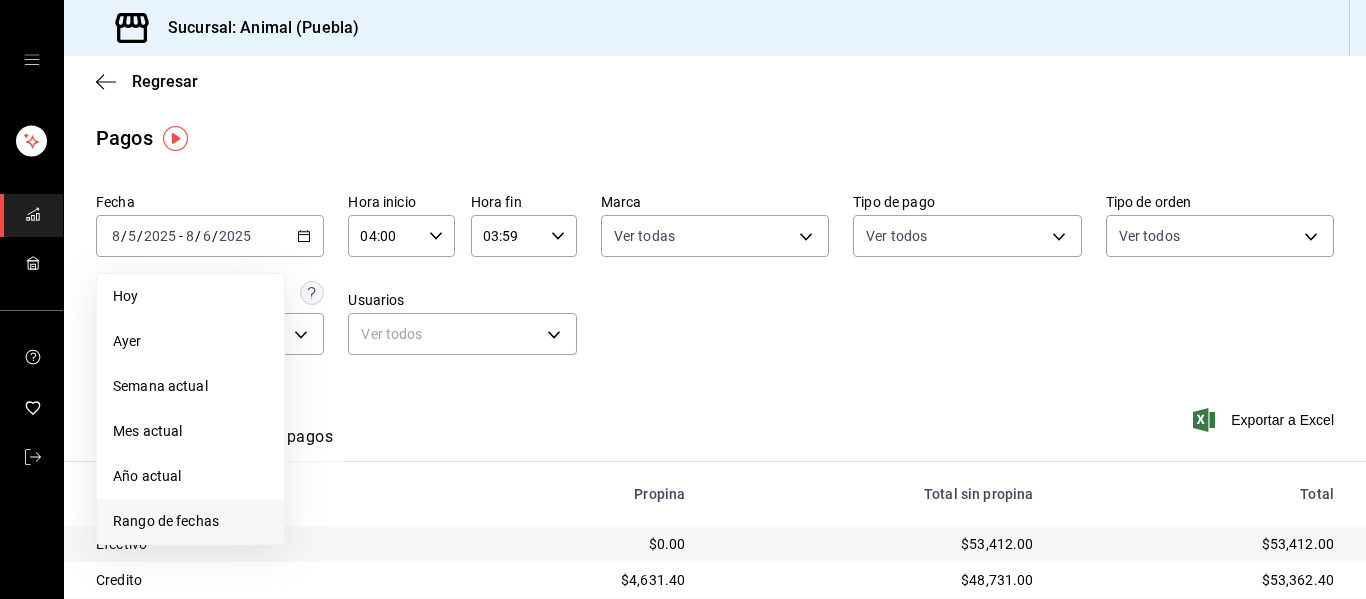 click on "Rango de fechas" at bounding box center (190, 521) 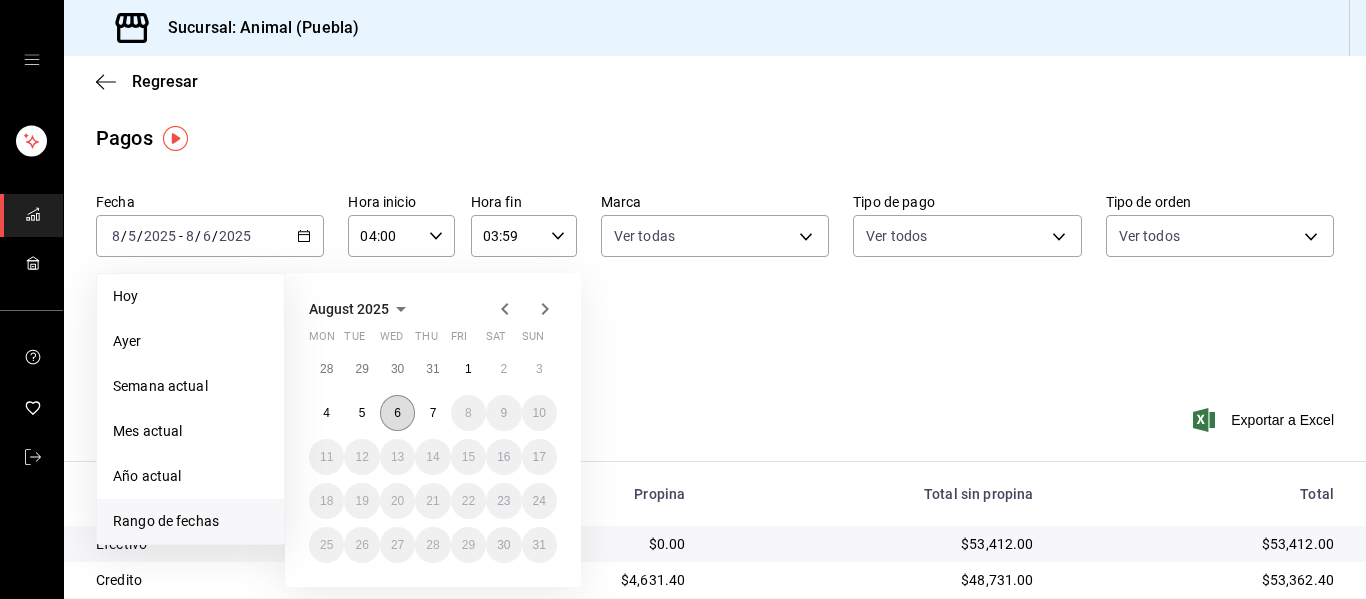 click on "6" at bounding box center [397, 413] 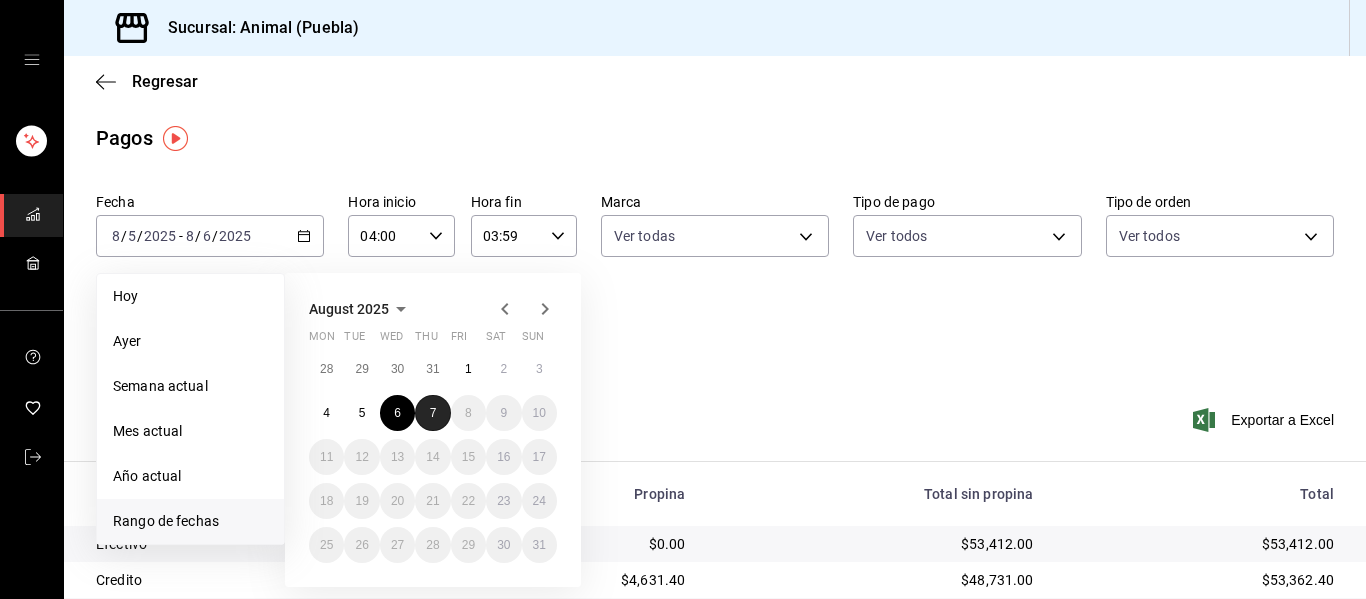 click on "7" at bounding box center [432, 413] 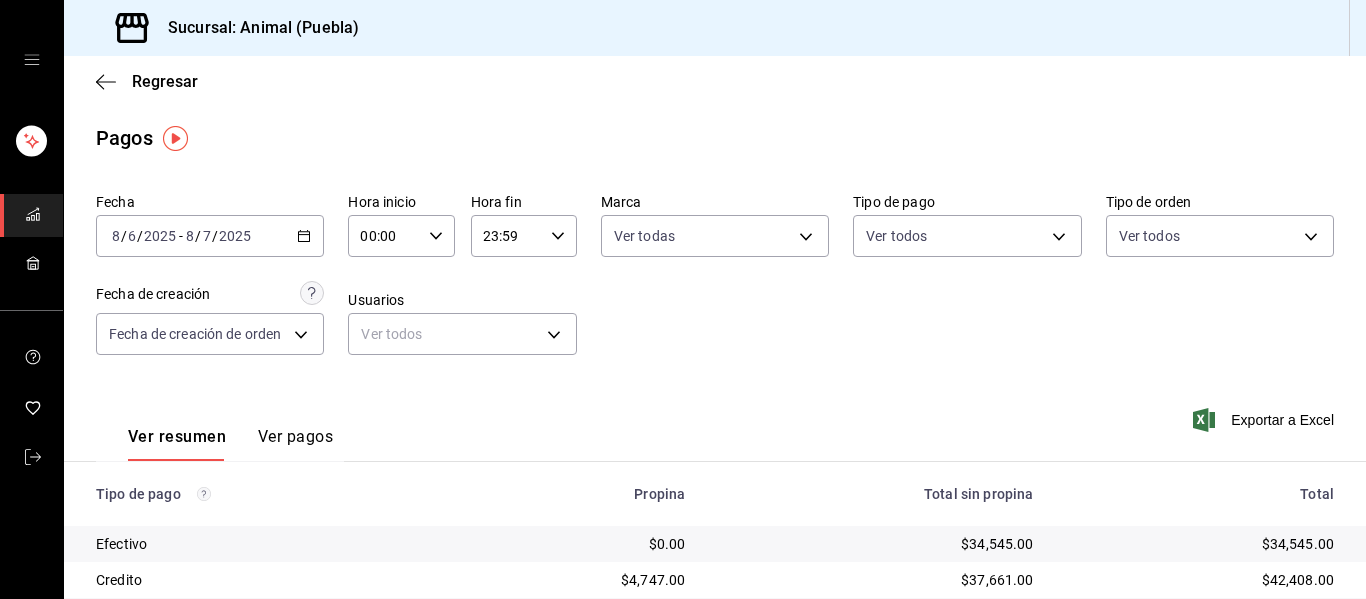click 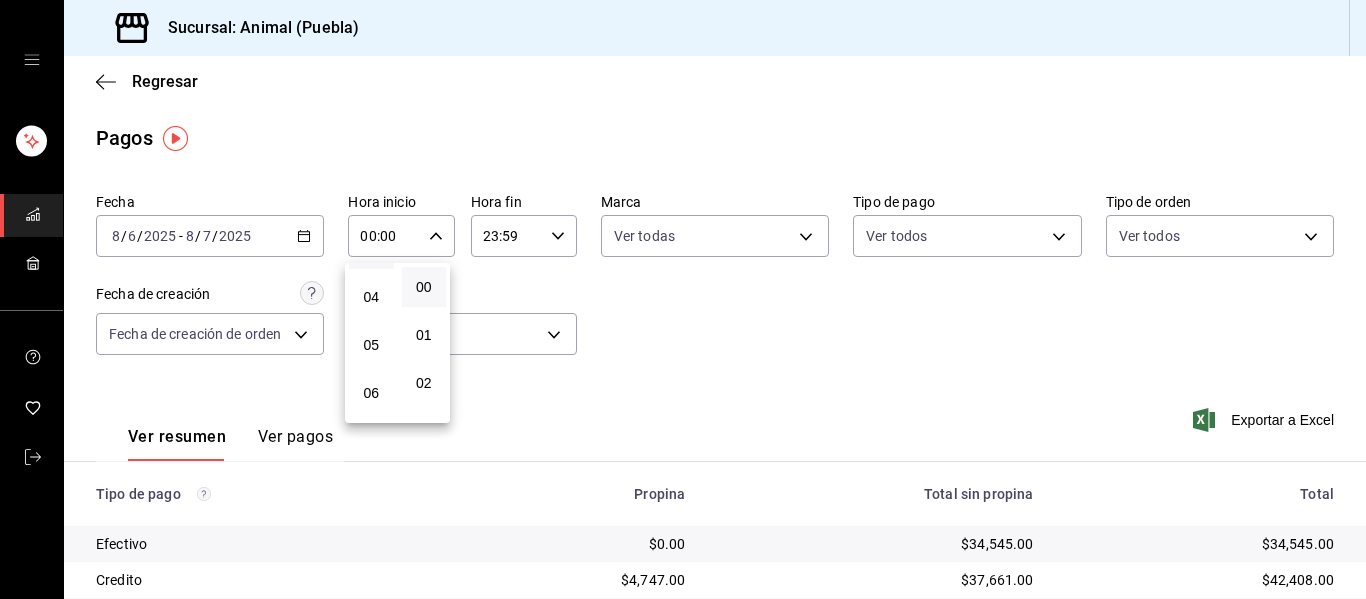 scroll, scrollTop: 100, scrollLeft: 0, axis: vertical 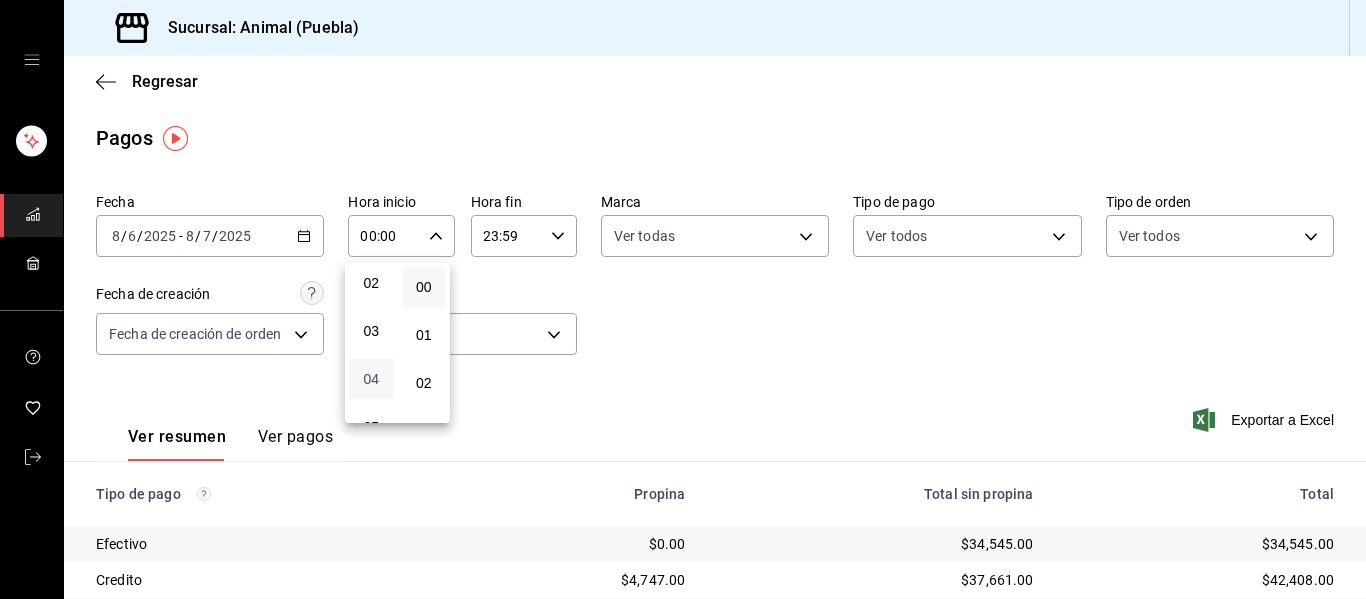 click on "04" at bounding box center [371, 379] 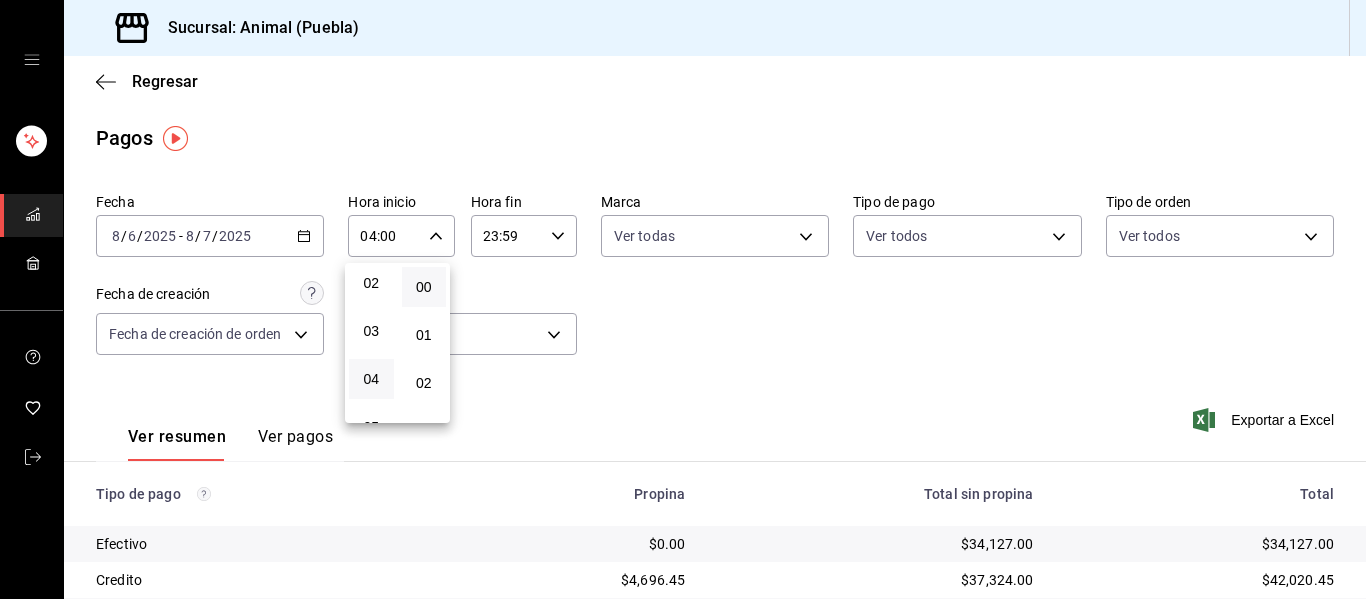 click at bounding box center (683, 299) 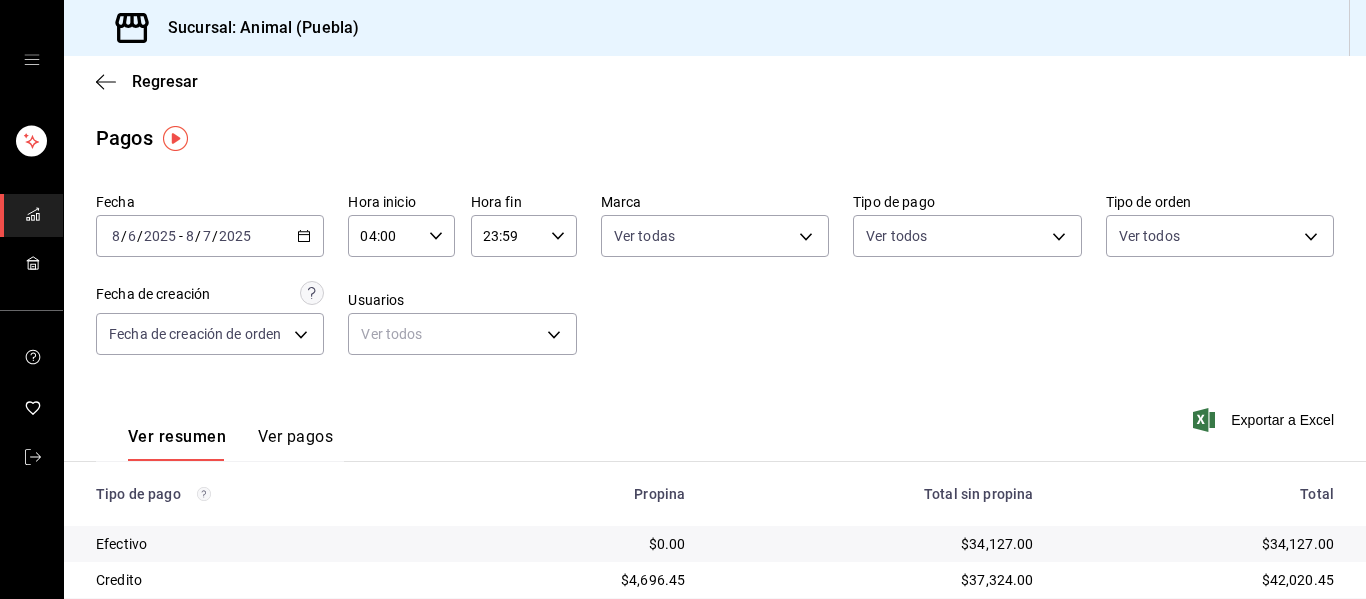 click 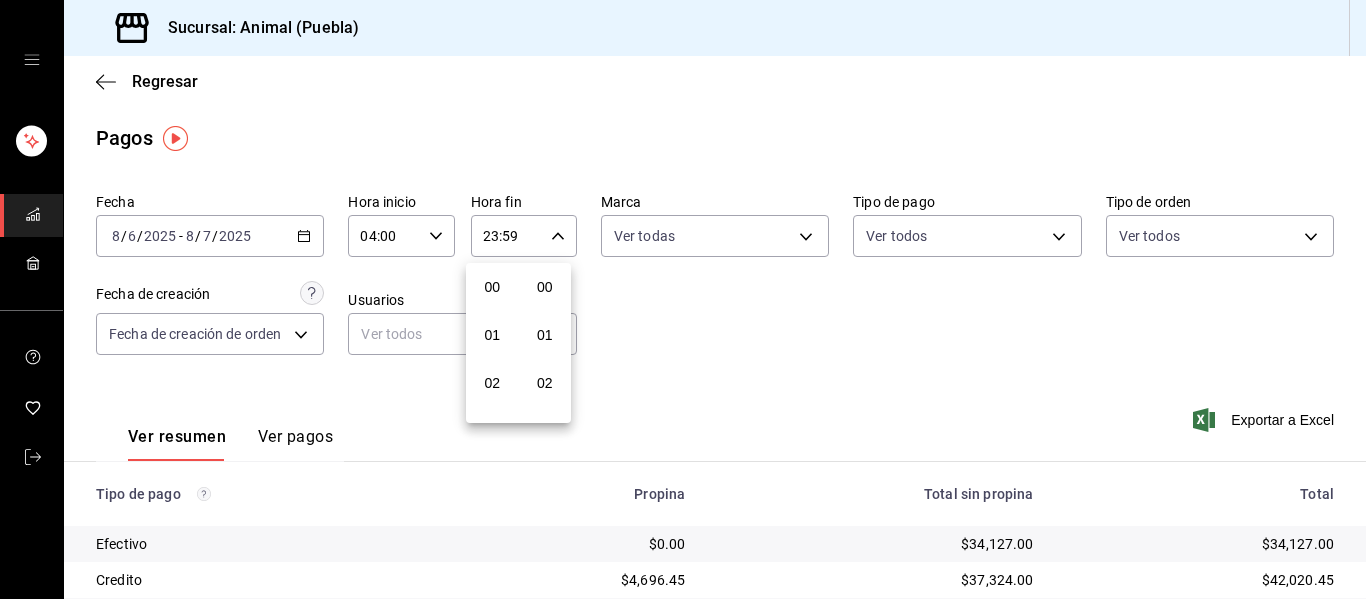 scroll, scrollTop: 992, scrollLeft: 0, axis: vertical 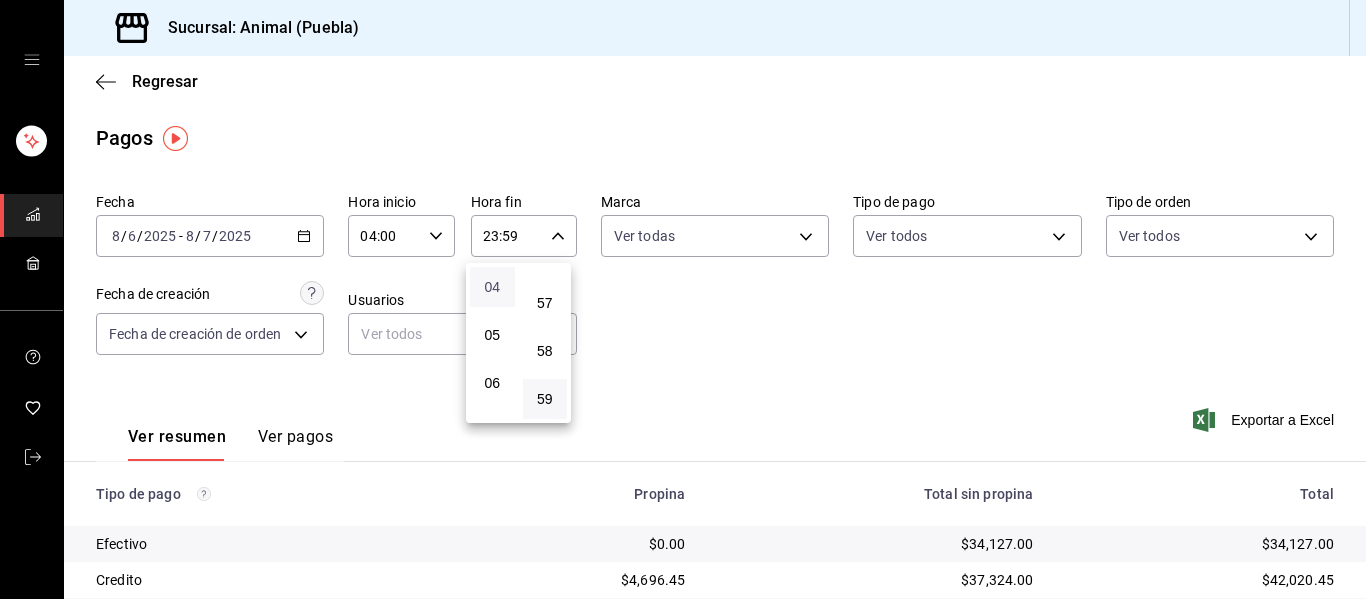 click on "04" at bounding box center [492, 287] 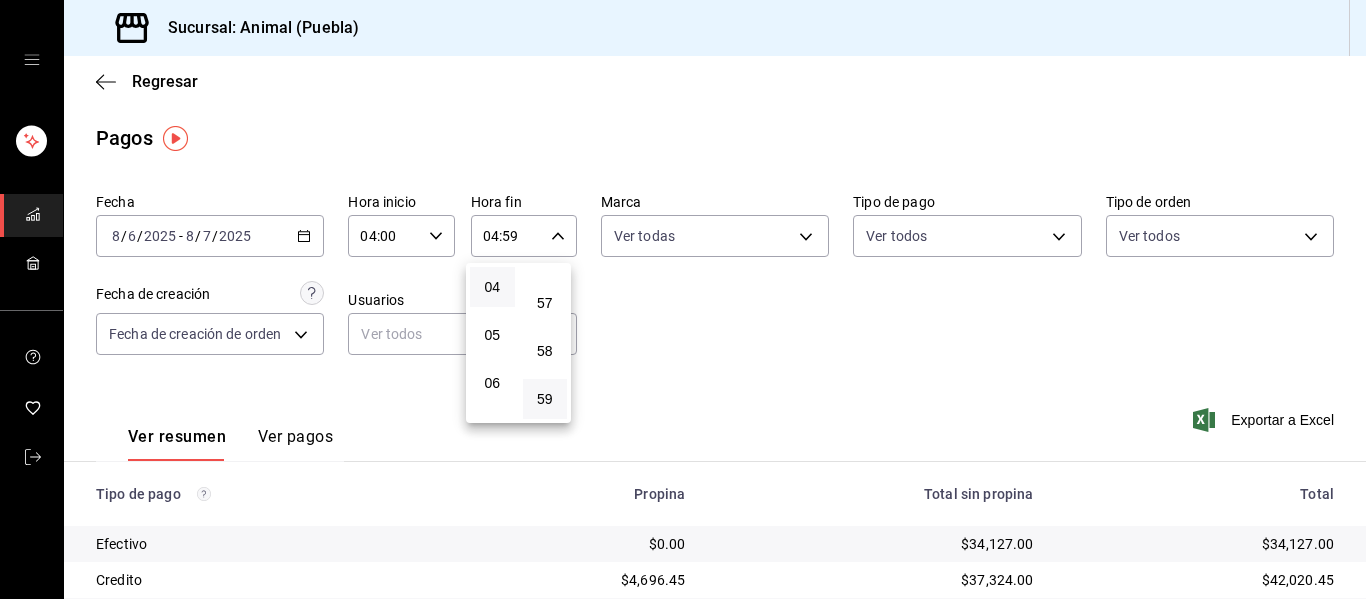 click at bounding box center (683, 299) 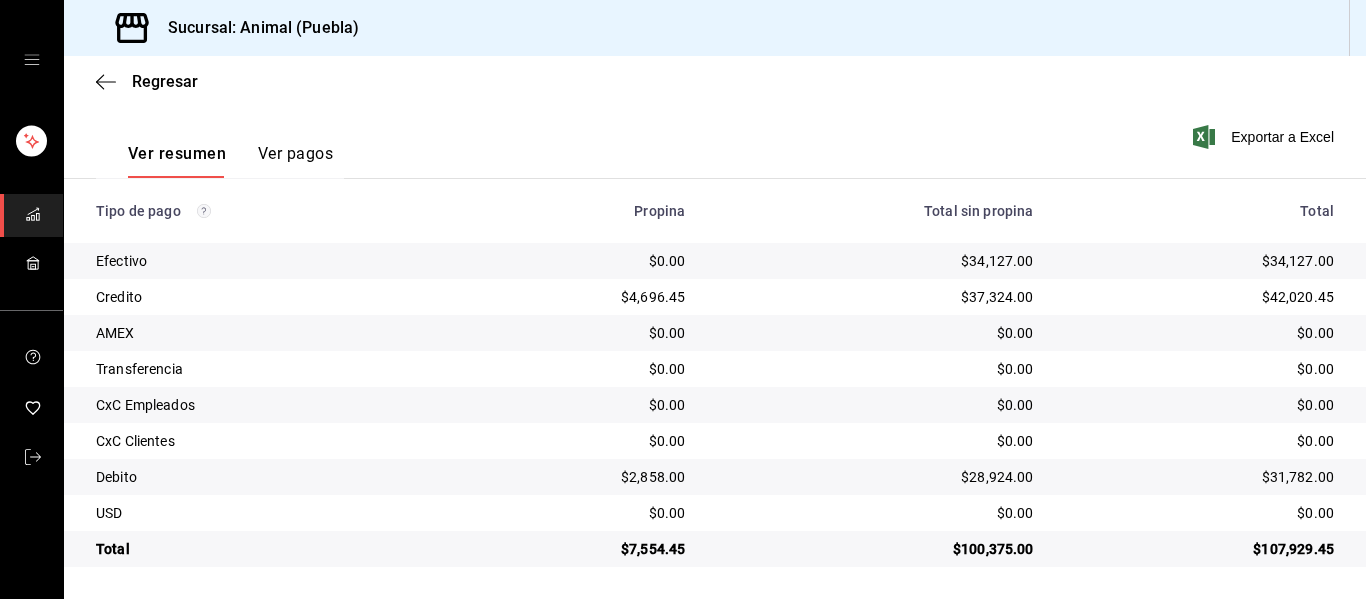 scroll, scrollTop: 284, scrollLeft: 0, axis: vertical 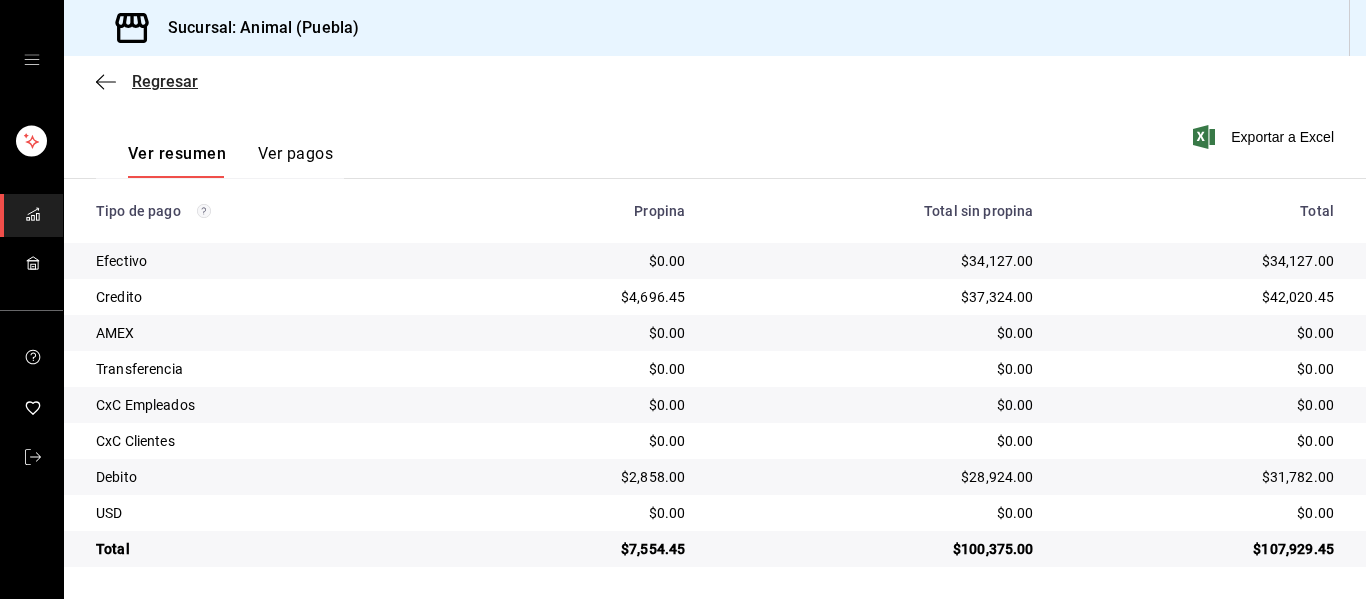 click 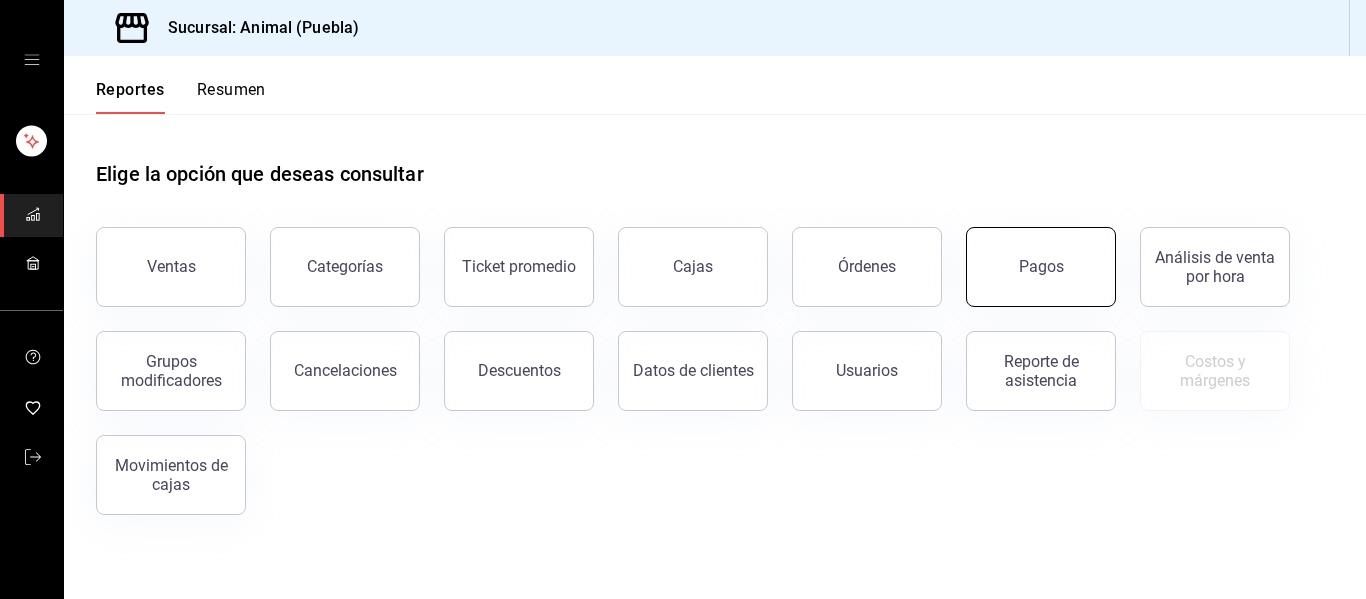 click on "Pagos" at bounding box center (1041, 266) 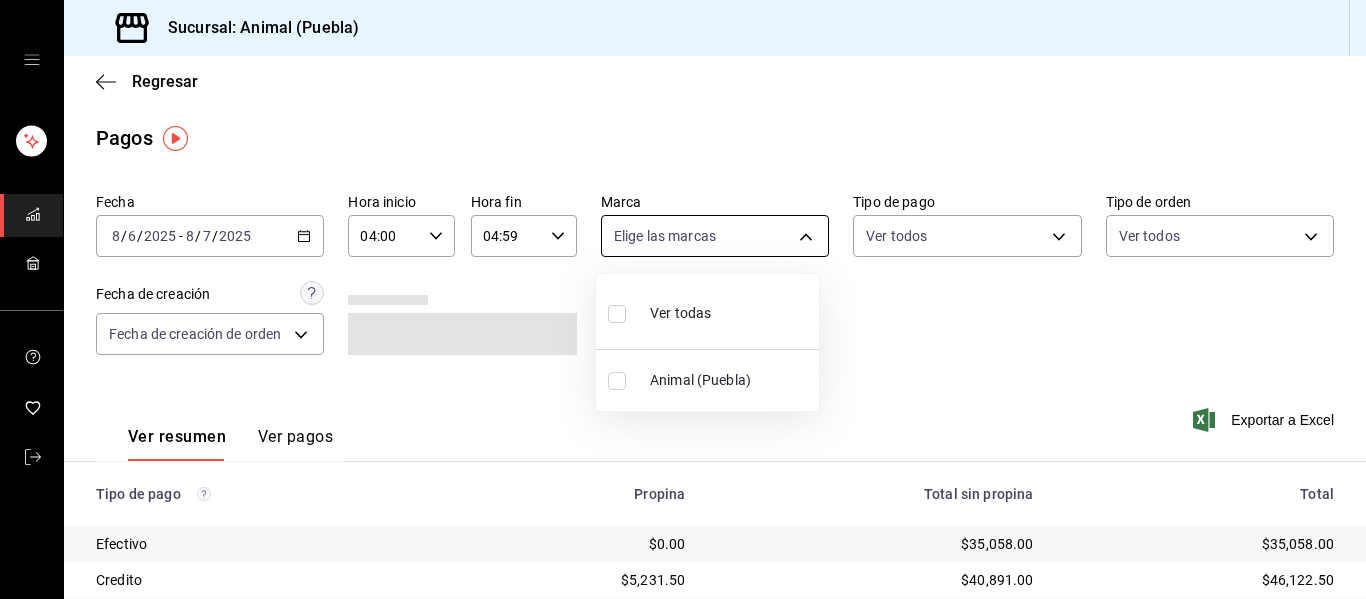 click on "Sucursal: Animal ([CITY]) Regresar Pagos Fecha [DATE] [DATE] - [DATE] [DATE] Hora inicio 04:00 Hora inicio Hora fin 04:59 Hora fin Marca Elige las marcas Tipo de pago Ver todos Tipo de orden Ver todos Fecha de creación   Fecha de creación de orden ORDER Ver resumen Ver pagos Exportar a Excel Tipo de pago   Propina Total sin propina Total Efectivo $0.00 $35,058.00 $35,058.00 Credito $5,231.50 $40,891.00 $46,122.50 AMEX $0.00 $0.00 $0.00 Transferencia $0.00 $0.00 $0.00 CxC Empleados $0.00 $0.00 $0.00 CxC Clientes $0.00 $0.00 $0.00 Debito $3,503.30 $33,226.00 $36,729.30 USD $0.00 $0.00 $0.00 Total $8,734.80 $109,175.00 $117,909.80 GANA 1 MES GRATIS EN TU SUSCRIPCIÓN AQUÍ ¿Recuerdas cómo empezó tu restaurante?
Hoy puedes ayudar a un colega a tener el mismo cambio que tú viviste.
Recomienda Parrot directamente desde tu Portal Administrador.
Es fácil y rápido.
🎁 Por cada restaurante que se una, ganas 1 mes gratis. Ver video tutorial Ir a video Visitar centro de ayuda Ver todas" at bounding box center (683, 299) 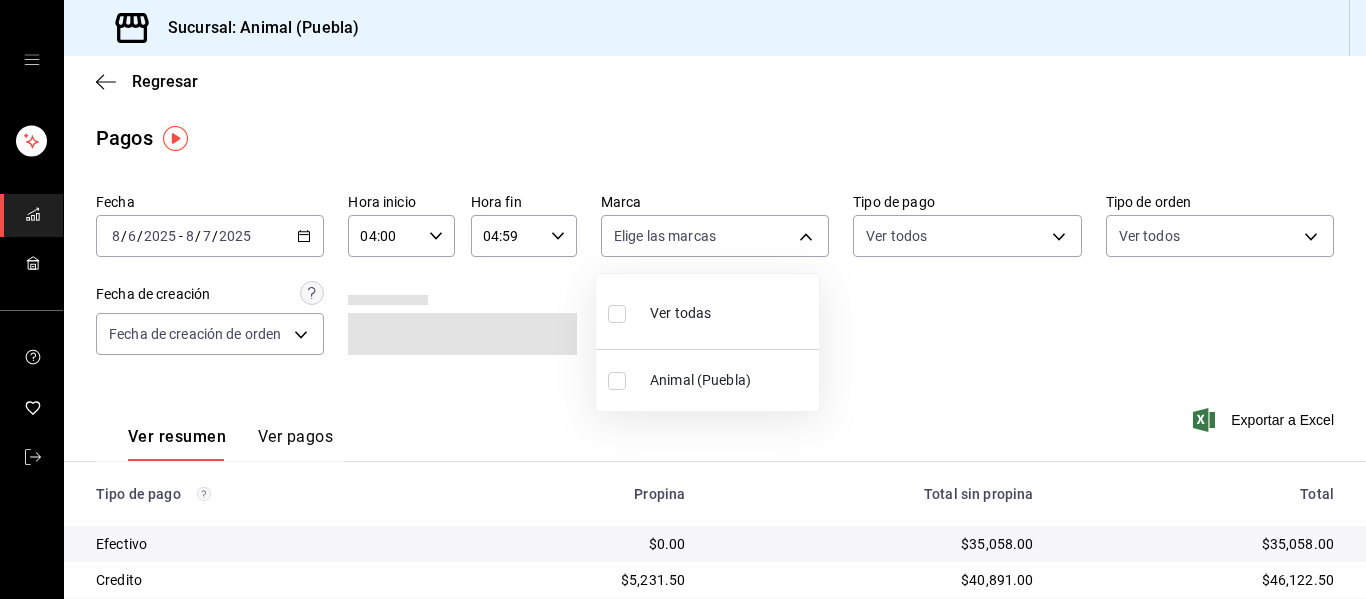 click on "Ver todas" at bounding box center [707, 311] 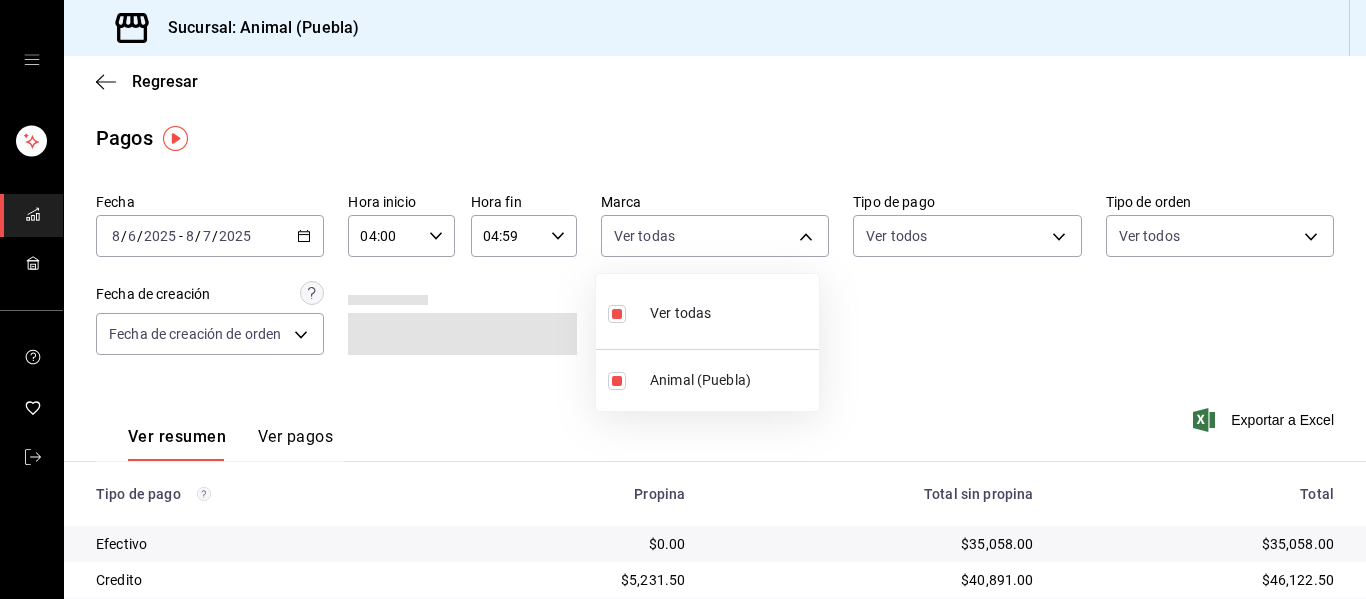 click at bounding box center (683, 299) 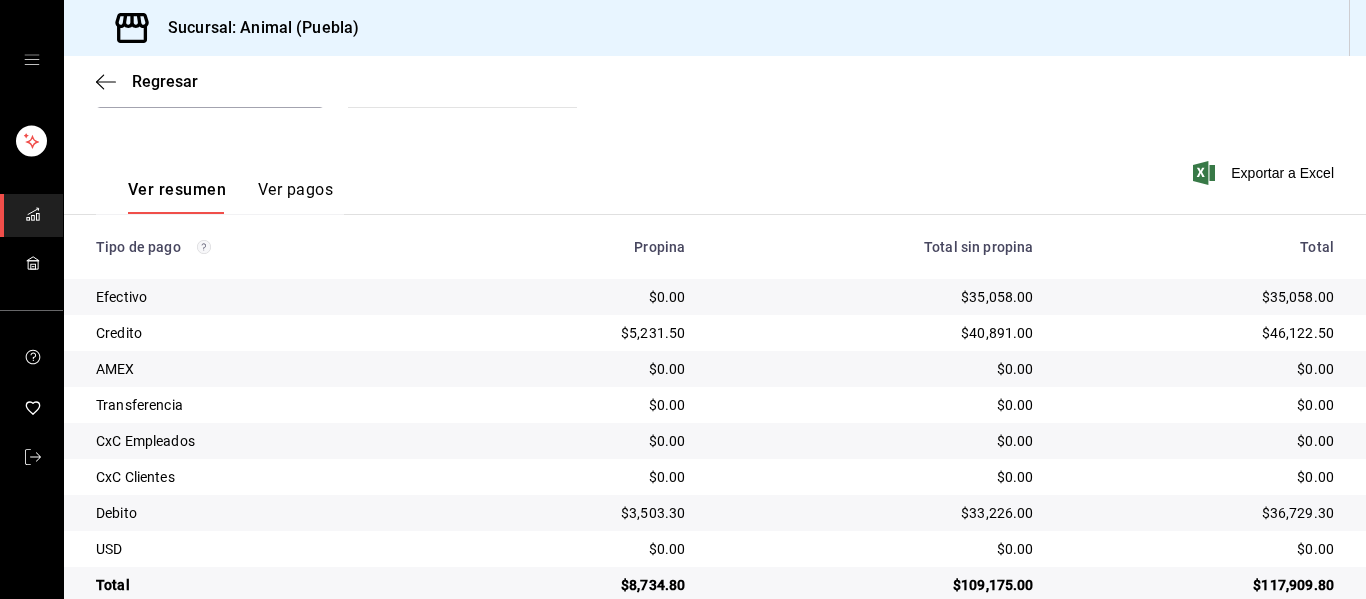 scroll, scrollTop: 284, scrollLeft: 0, axis: vertical 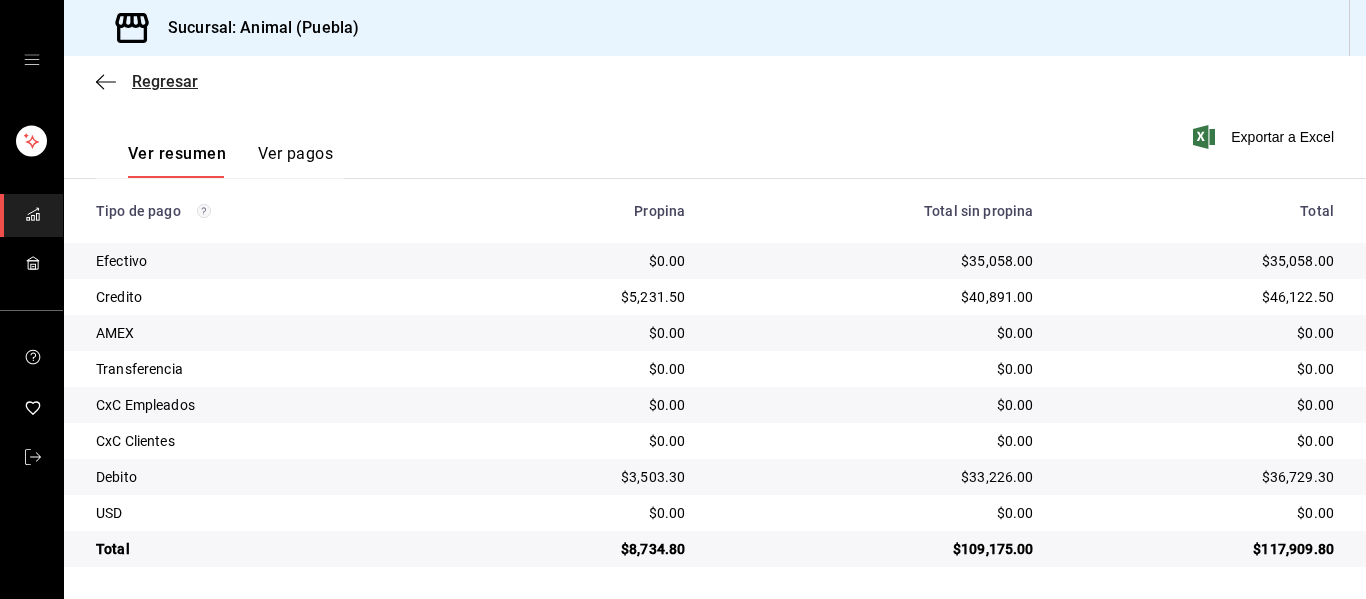 click 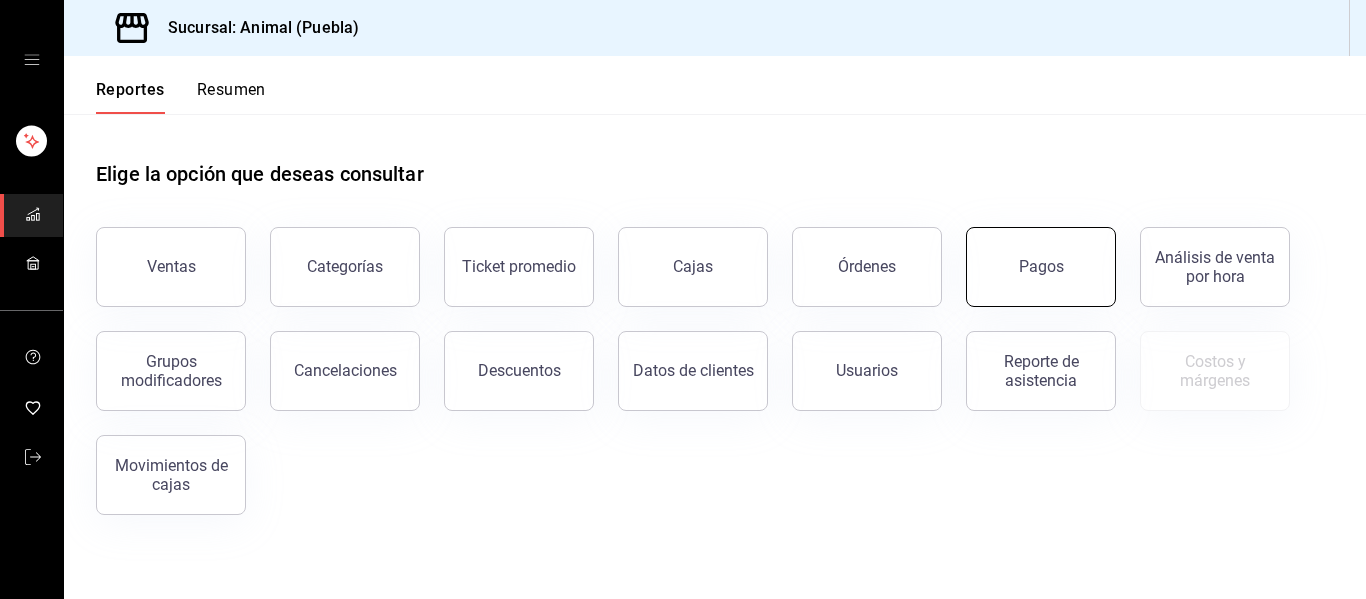 click on "Pagos" at bounding box center [1041, 267] 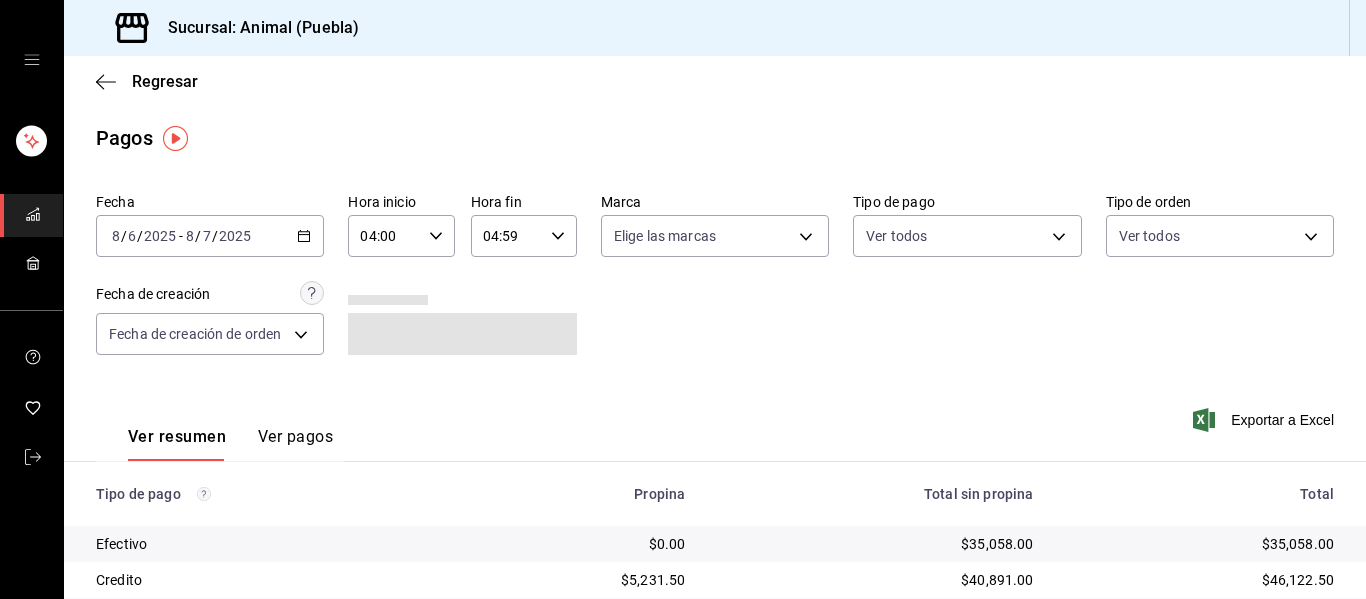 click 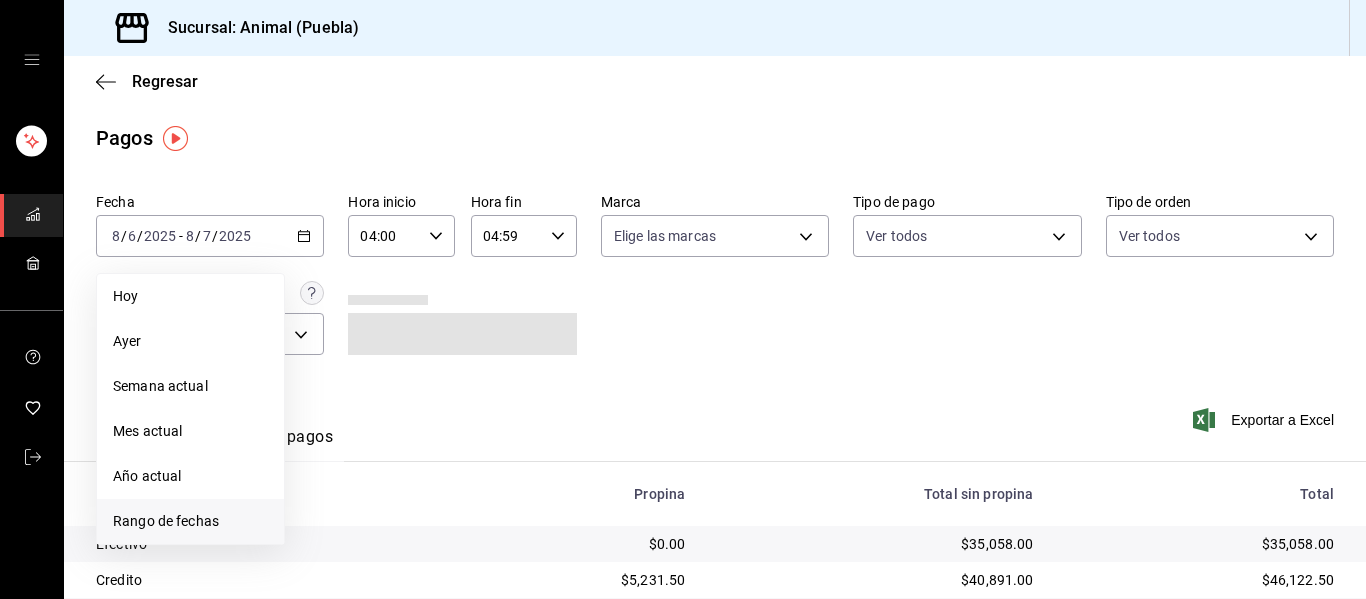 click on "Rango de fechas" at bounding box center (190, 521) 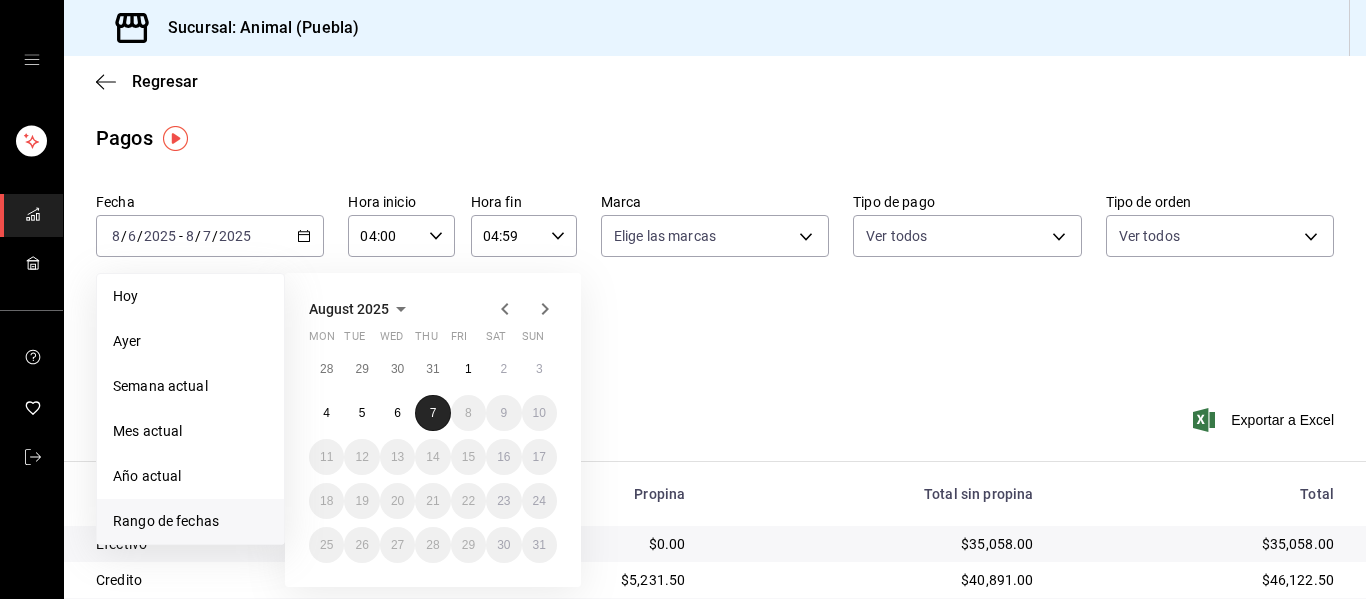 click on "7" at bounding box center [432, 413] 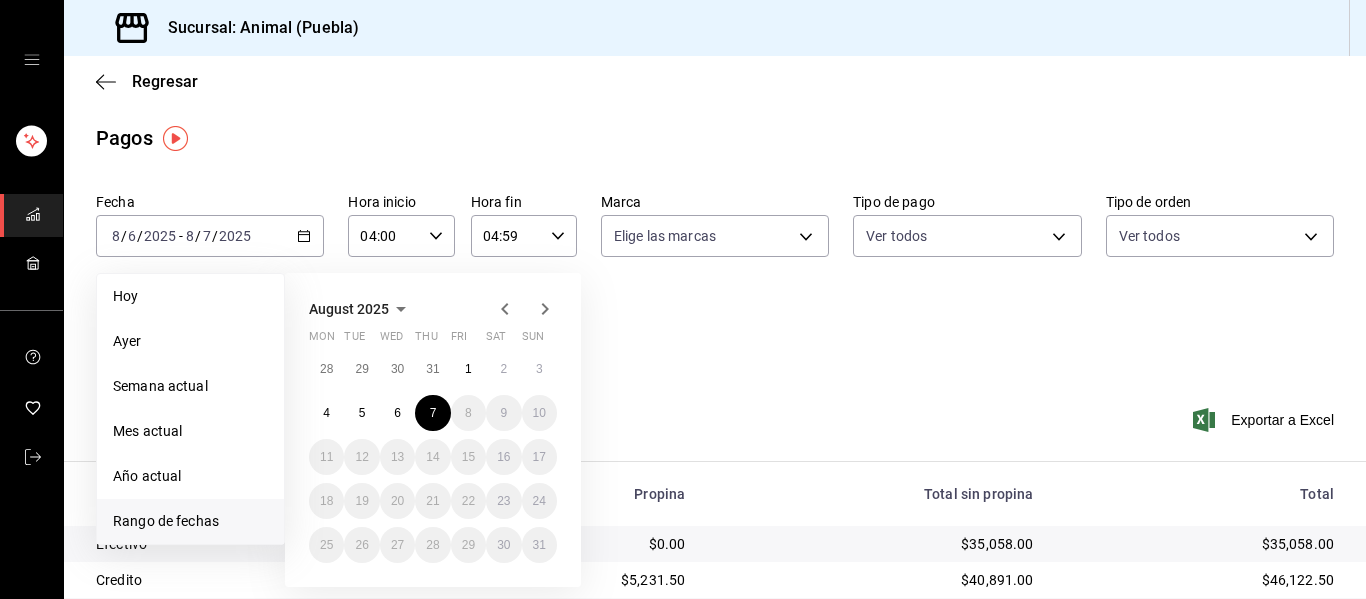 click on "August 2025 Mon Tue Wed Thu Fri Sat Sun 28 29 30 31 1 2 3 4 5 6 7 8 9 10 11 12 13 14 15 16 17 18 19 20 21 22 23 24 25 26 27 28 29 30 31" at bounding box center [460, 422] 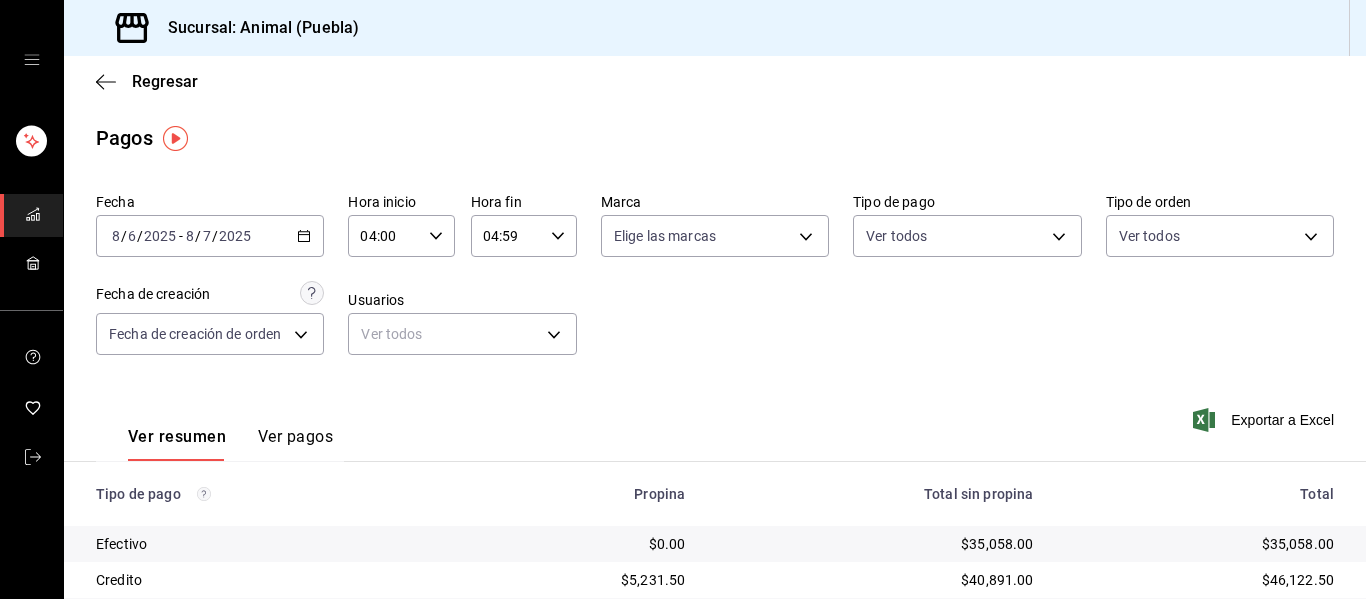 click 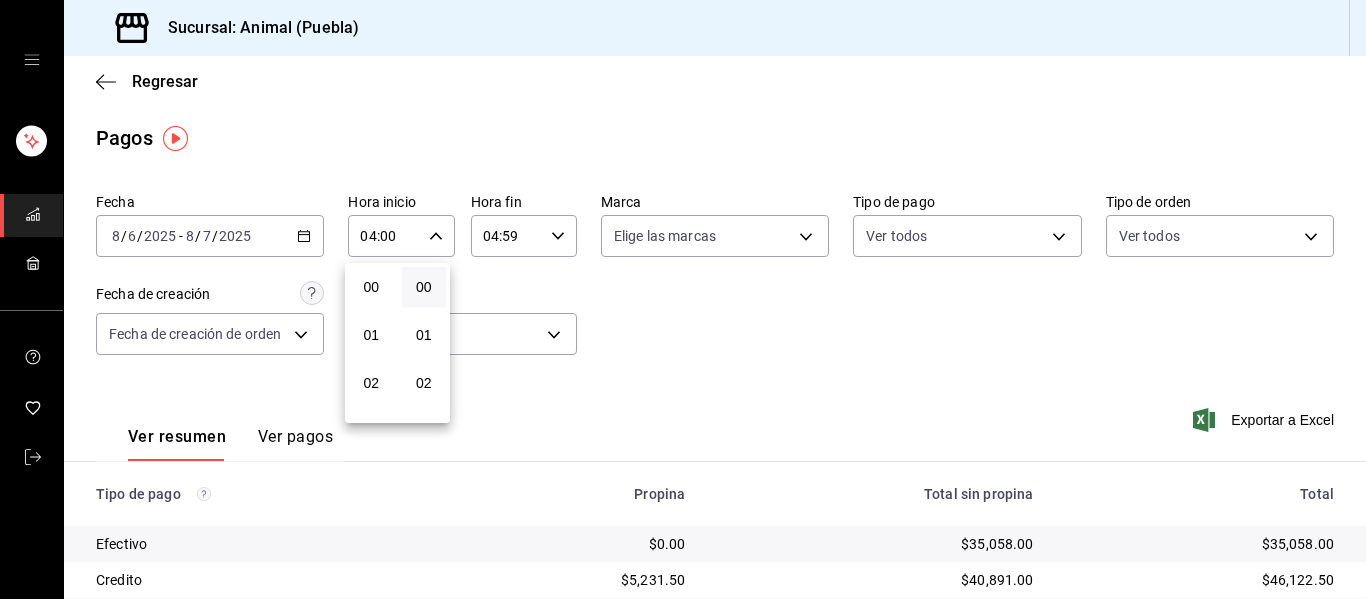 scroll, scrollTop: 192, scrollLeft: 0, axis: vertical 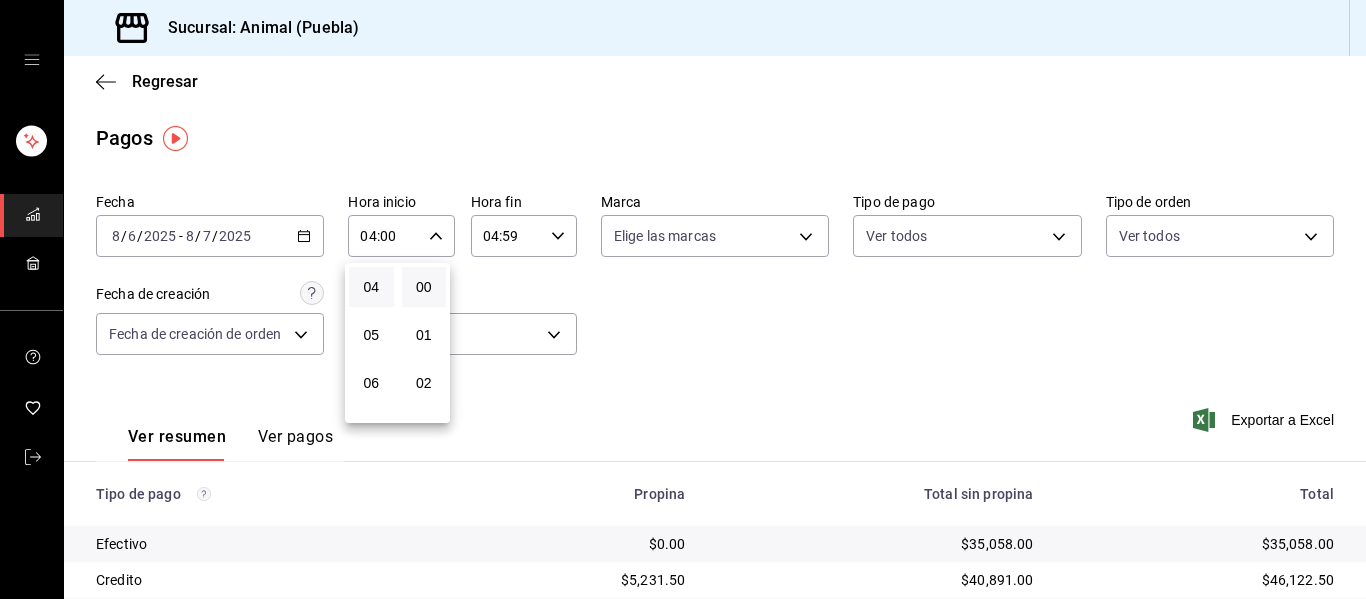 click on "04" at bounding box center [371, 287] 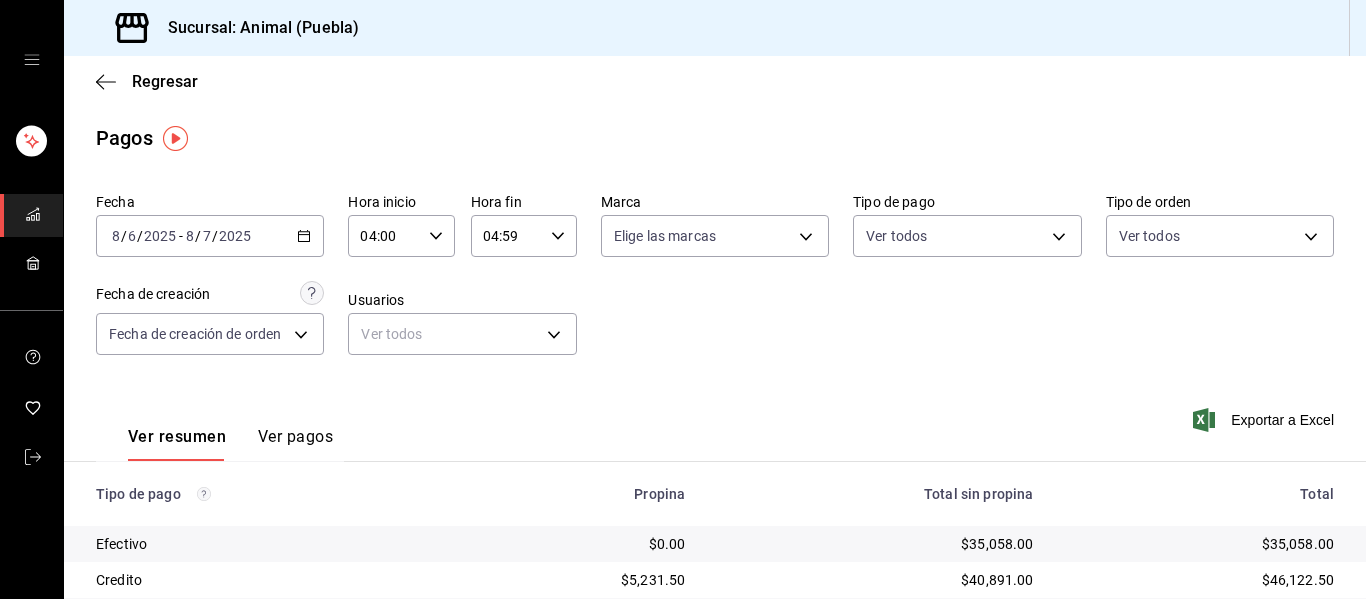 click 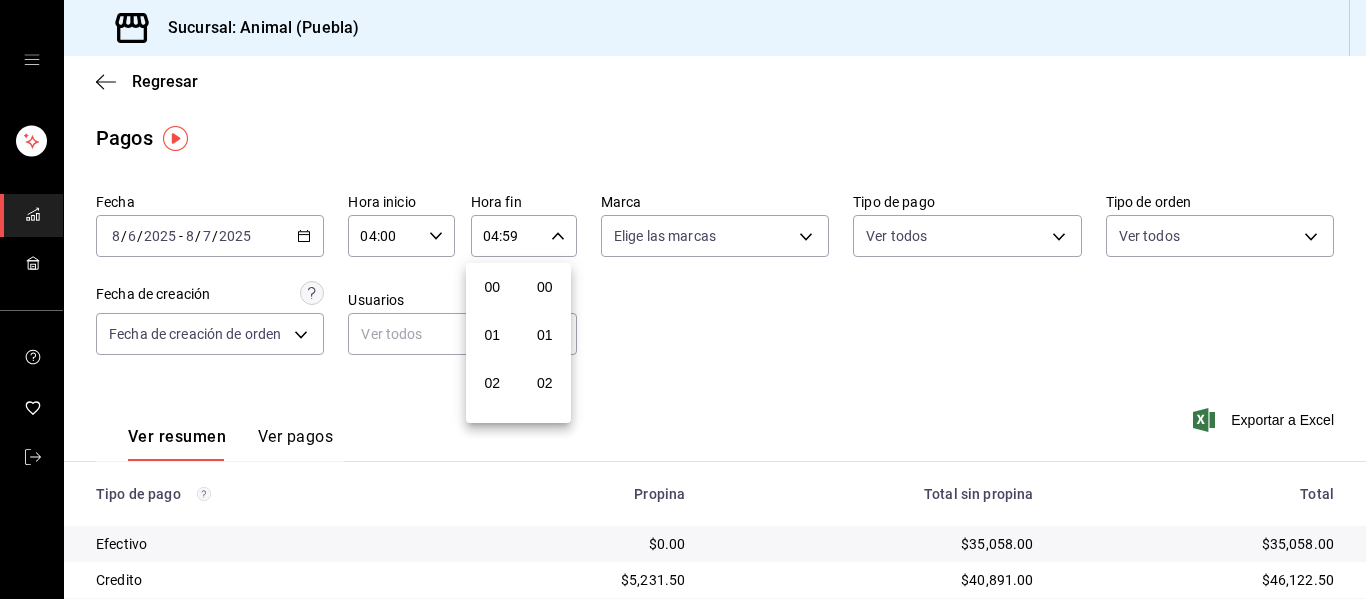scroll, scrollTop: 192, scrollLeft: 0, axis: vertical 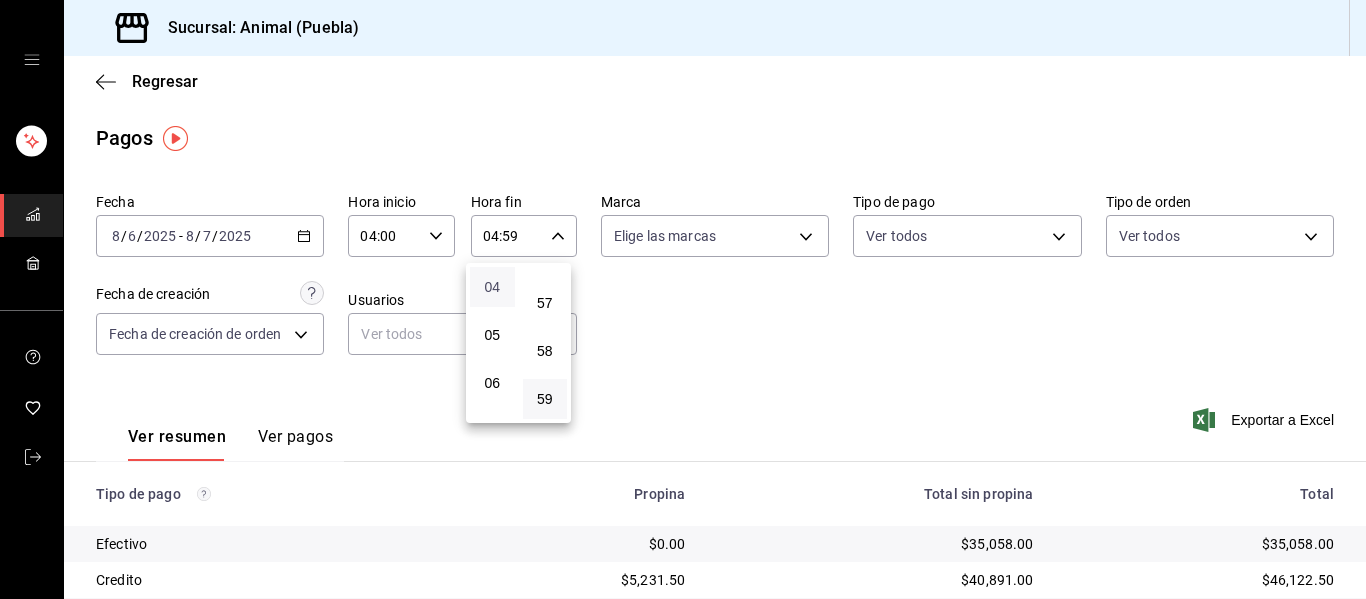 click on "04" at bounding box center [492, 287] 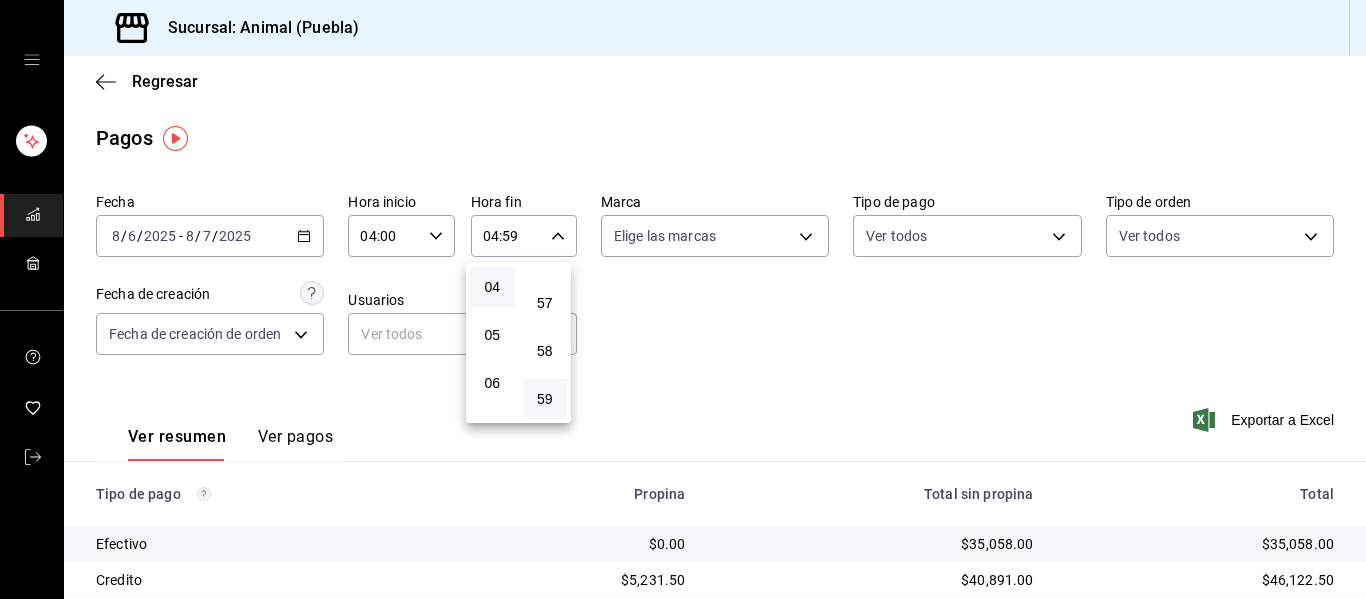 click at bounding box center (683, 299) 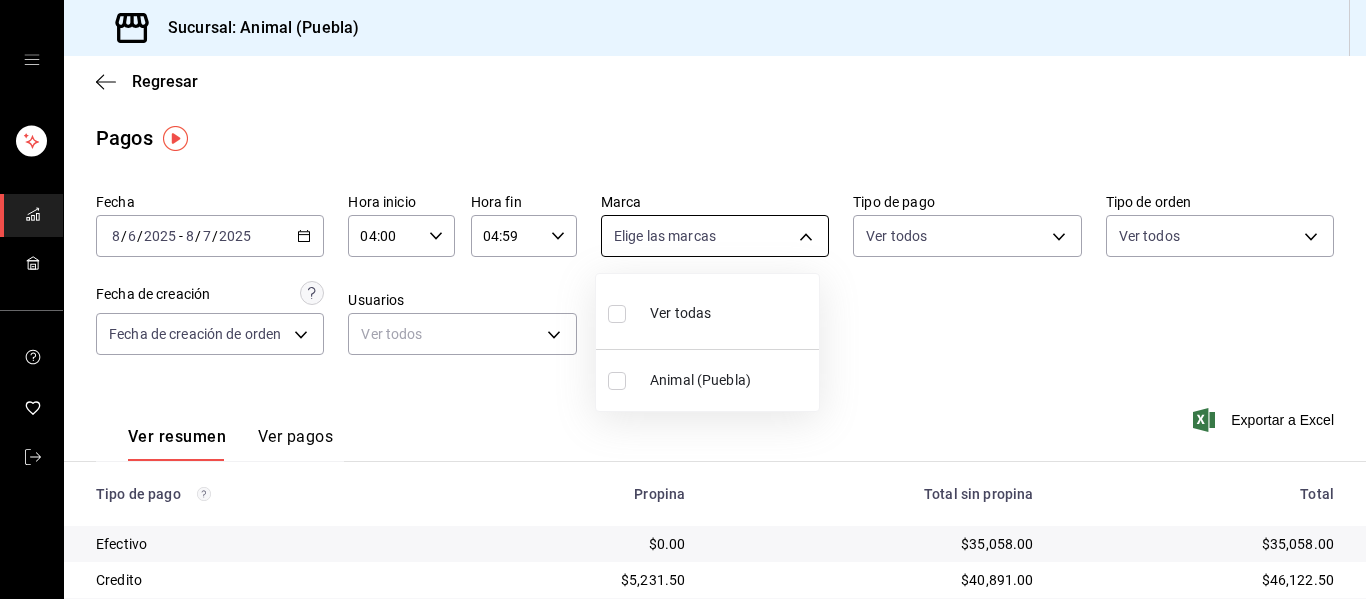 click on "Sucursal: Animal ([CITY]) Regresar Pagos Fecha [DATE] [DATE] - [DATE] [DATE] Hora inicio 04:00 Hora inicio Hora fin 04:59 Hora fin Marca Elige las marcas Tipo de pago Ver todos Tipo de orden Ver todos Fecha de creación   Fecha de creación de orden ORDER Usuarios Ver todos null Ver resumen Ver pagos Exportar a Excel Tipo de pago   Propina Total sin propina Total Efectivo $0.00 $35,058.00 $35,058.00 Credito $5,231.50 $40,891.00 $46,122.50 AMEX $0.00 $0.00 $0.00 Transferencia $0.00 $0.00 $0.00 CxC Empleados $0.00 $0.00 $0.00 CxC Clientes $0.00 $0.00 $0.00 Debito $3,503.30 $33,226.00 $36,729.30 USD $0.00 $0.00 $0.00 Total $8,734.80 $109,175.00 $117,909.80 GANA 1 MES GRATIS EN TU SUSCRIPCIÓN AQUÍ ¿Recuerdas cómo empezó tu restaurante?
Hoy puedes ayudar a un colega a tener el mismo cambio que tú viviste.
Recomienda Parrot directamente desde tu Portal Administrador.
Es fácil y rápido.
🎁 Por cada restaurante que se una, ganas 1 mes gratis. Ver video tutorial Ir a video Ver todas" at bounding box center (683, 299) 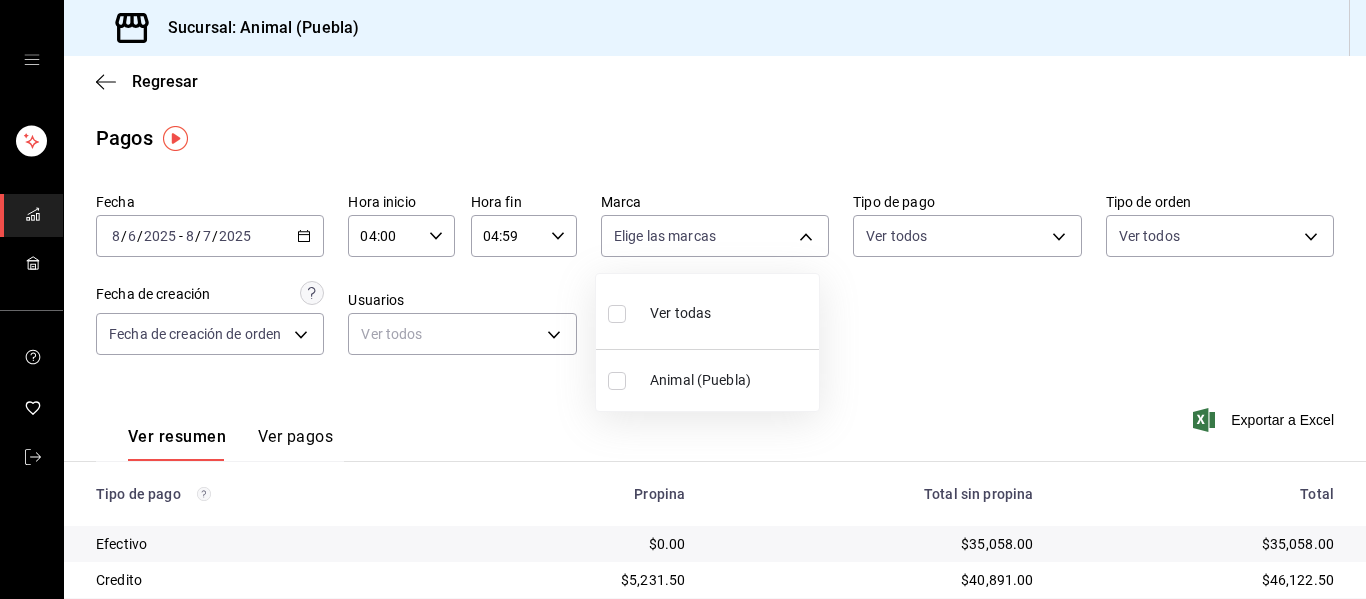 click on "Ver todas" at bounding box center (707, 311) 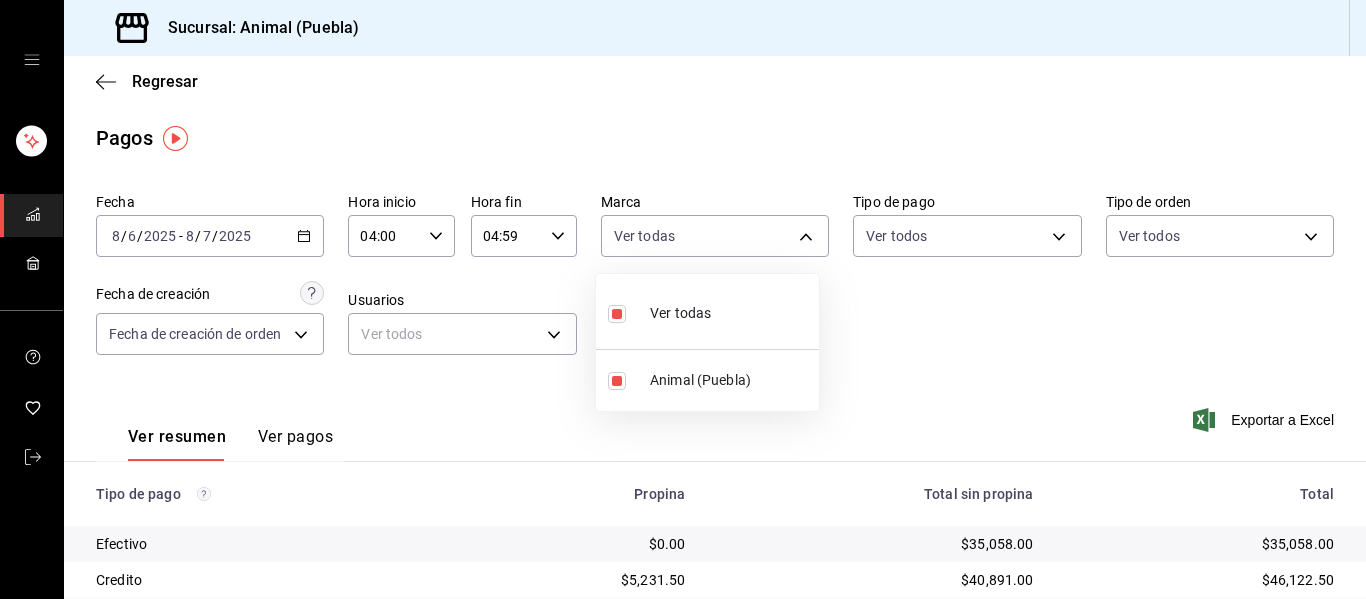 click at bounding box center (683, 299) 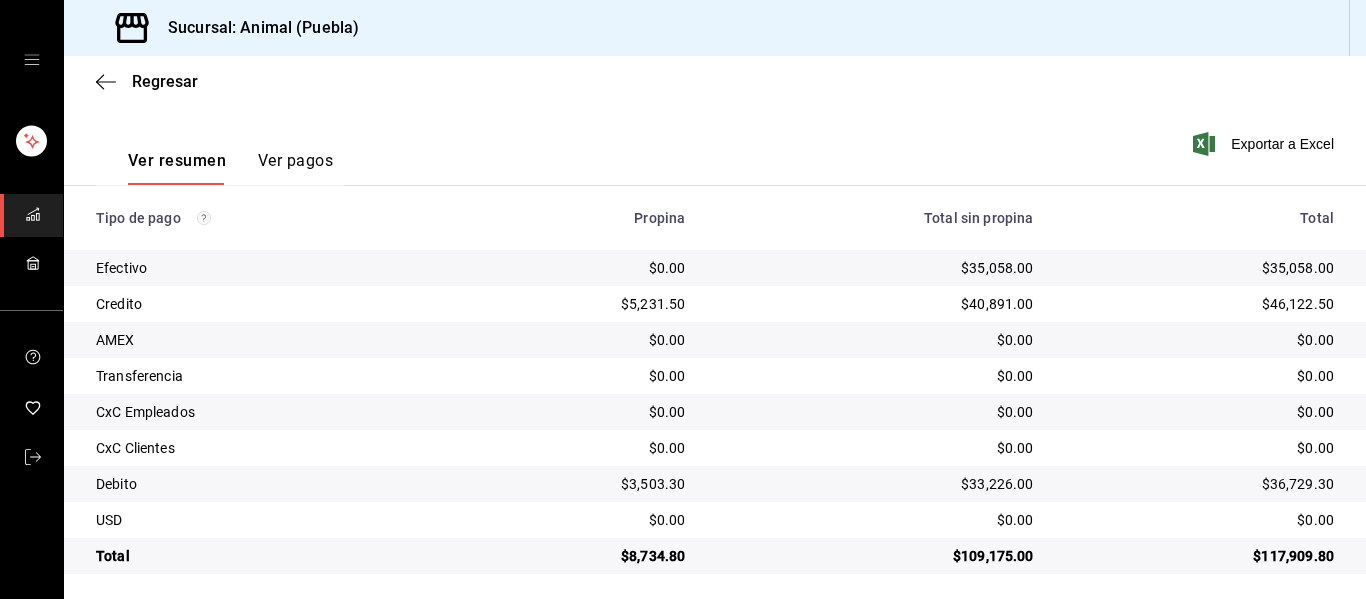 scroll, scrollTop: 284, scrollLeft: 0, axis: vertical 